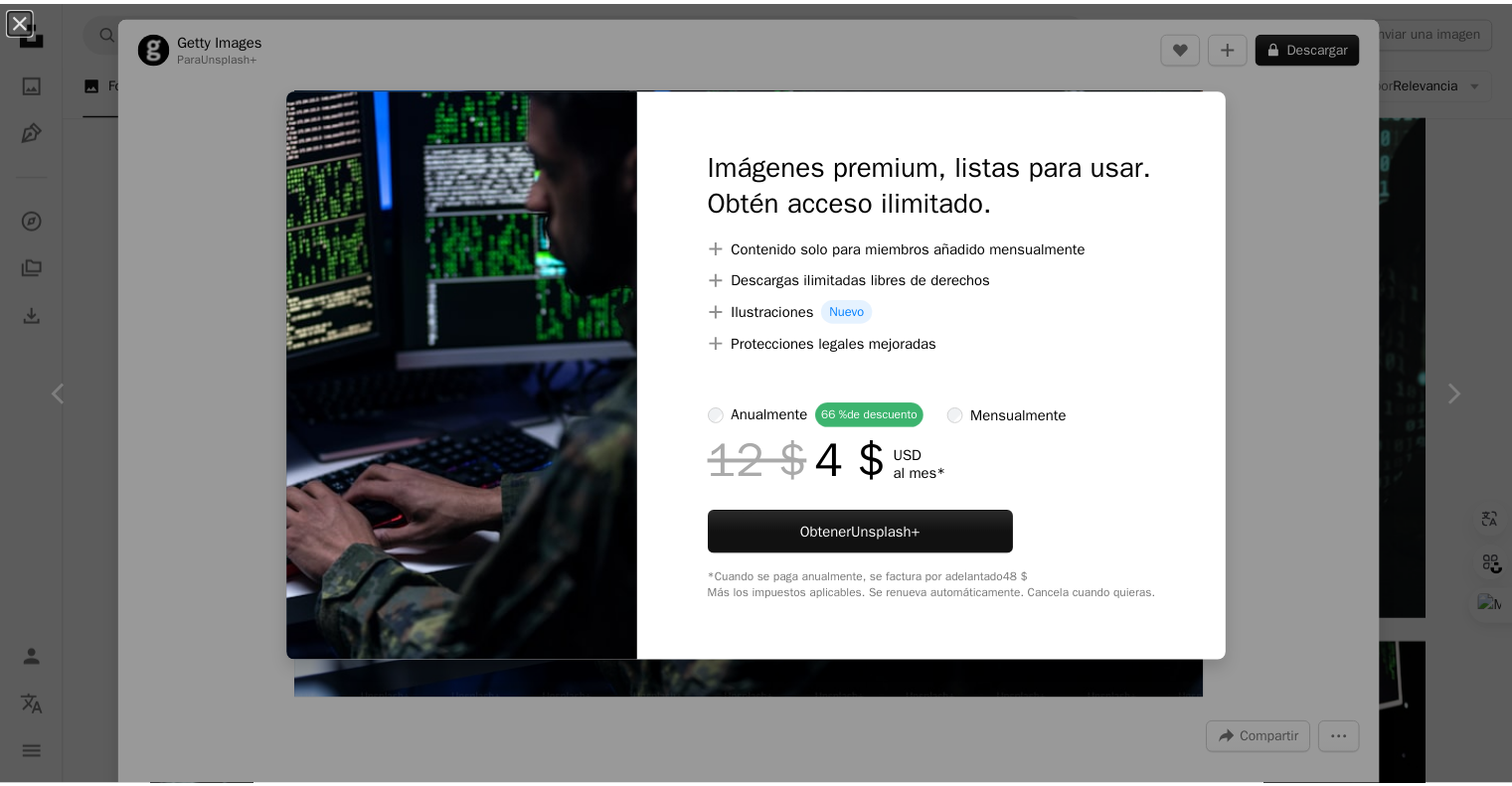 scroll, scrollTop: 1653, scrollLeft: 0, axis: vertical 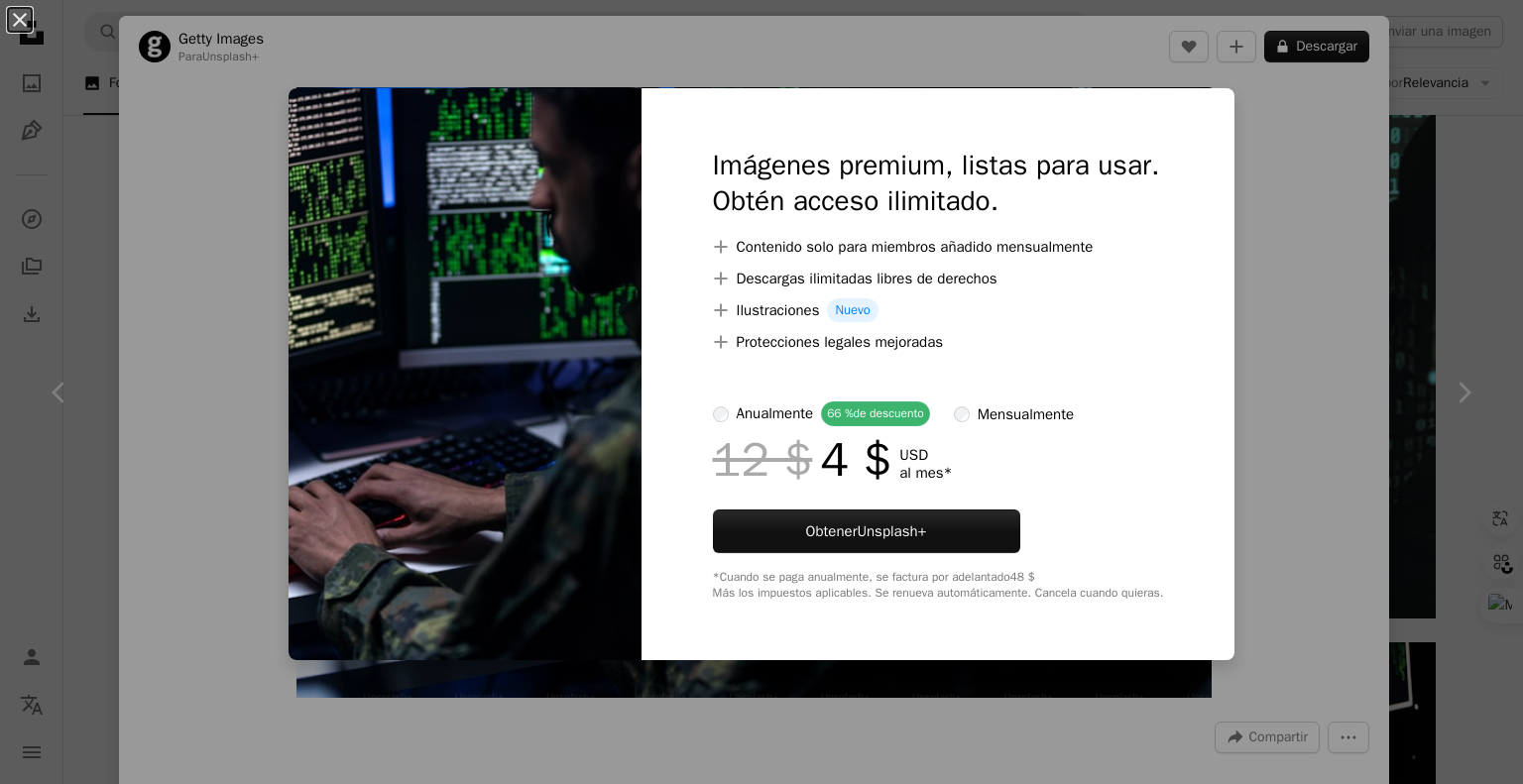 click on "An X shape Imágenes premium, listas para usar. Obtén acceso ilimitado. A plus sign Contenido solo para miembros añadido mensualmente A plus sign Descargas ilimitadas libres de derechos A plus sign Ilustraciones  Nuevo A plus sign Protecciones legales mejoradas anualmente 66 %  de descuento mensualmente 12 $   4 $ USD al mes * Obtener  Unsplash+ *Cuando se paga anualmente, se factura por adelantado  48 $ Más los impuestos aplicables. Se renueva automáticamente. Cancela cuando quieras." at bounding box center [762, 392] 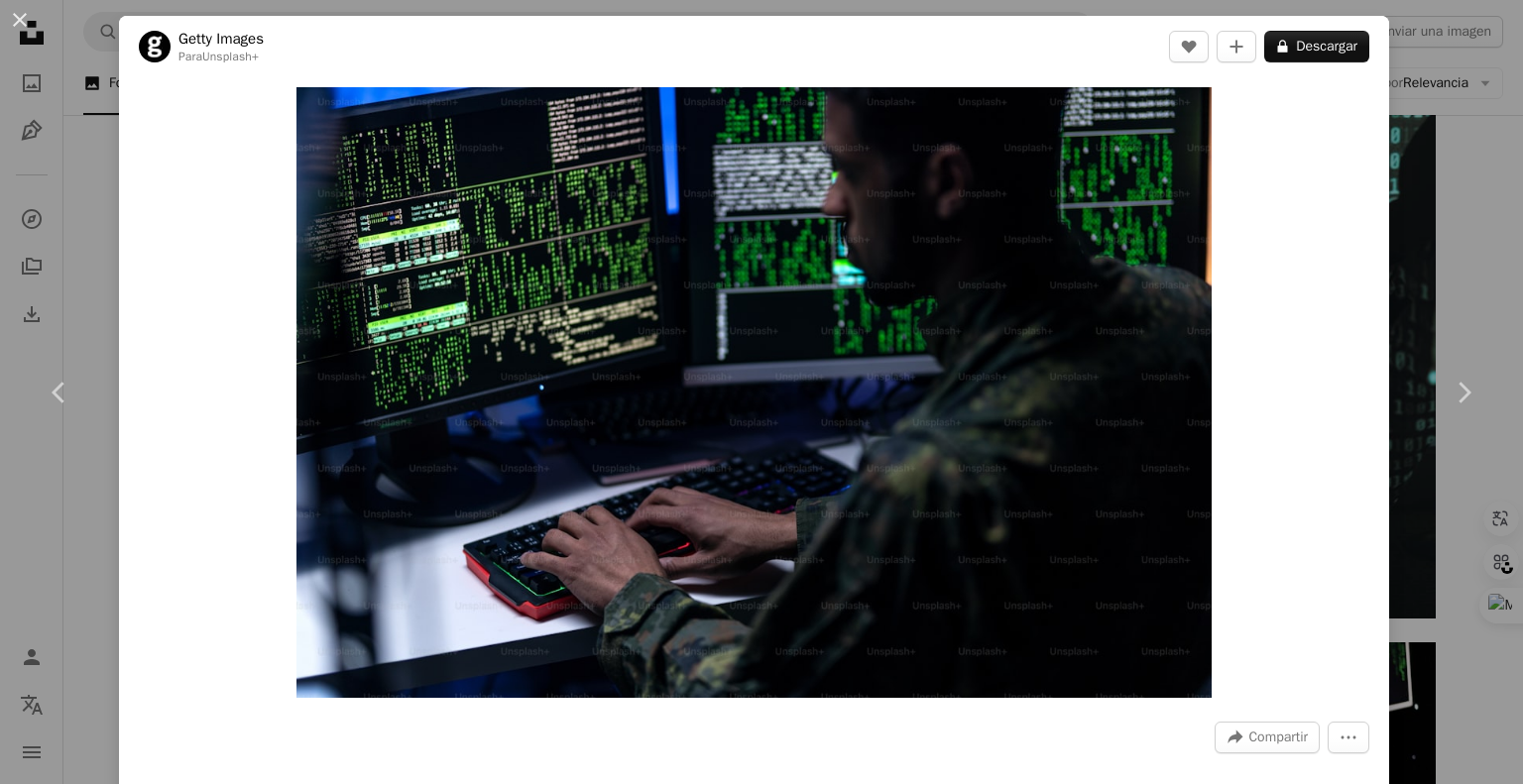 click on "An X shape Chevron left Chevron right Getty Images Para Unsplash+ A heart A plus sign A lock Descargar Zoom in A forward-right arrow Compartir More Actions Calendar outlined Publicado el 13 de septiembre de 2022 Safety Con la Licencia Unsplash+ oscuro ordenador datos fotografía ejército estrategia Internet militar seguridad crimen bandera privacidad horizontal clave protección usando la computadora portátil una persona Virus de computadora cortafuegos imagen en color Imágenes de Creative Commons De esta serie Chevron right Plus sign for Unsplash+ Plus sign for Unsplash+ Plus sign for Unsplash+ Plus sign for Unsplash+ Plus sign for Unsplash+ Plus sign for Unsplash+ Plus sign for Unsplash+ Plus sign for Unsplash+ Plus sign for Unsplash+ Plus sign for Unsplash+ Imágenes relacionadas Plus sign for Unsplash+ A heart A plus sign Getty Images Para Unsplash+ A lock Descargar Plus sign for Unsplash+ A heart A plus sign Getty Images Para Unsplash+ A lock Descargar Plus sign for Unsplash+ A heart A plus sign" at bounding box center (762, 392) 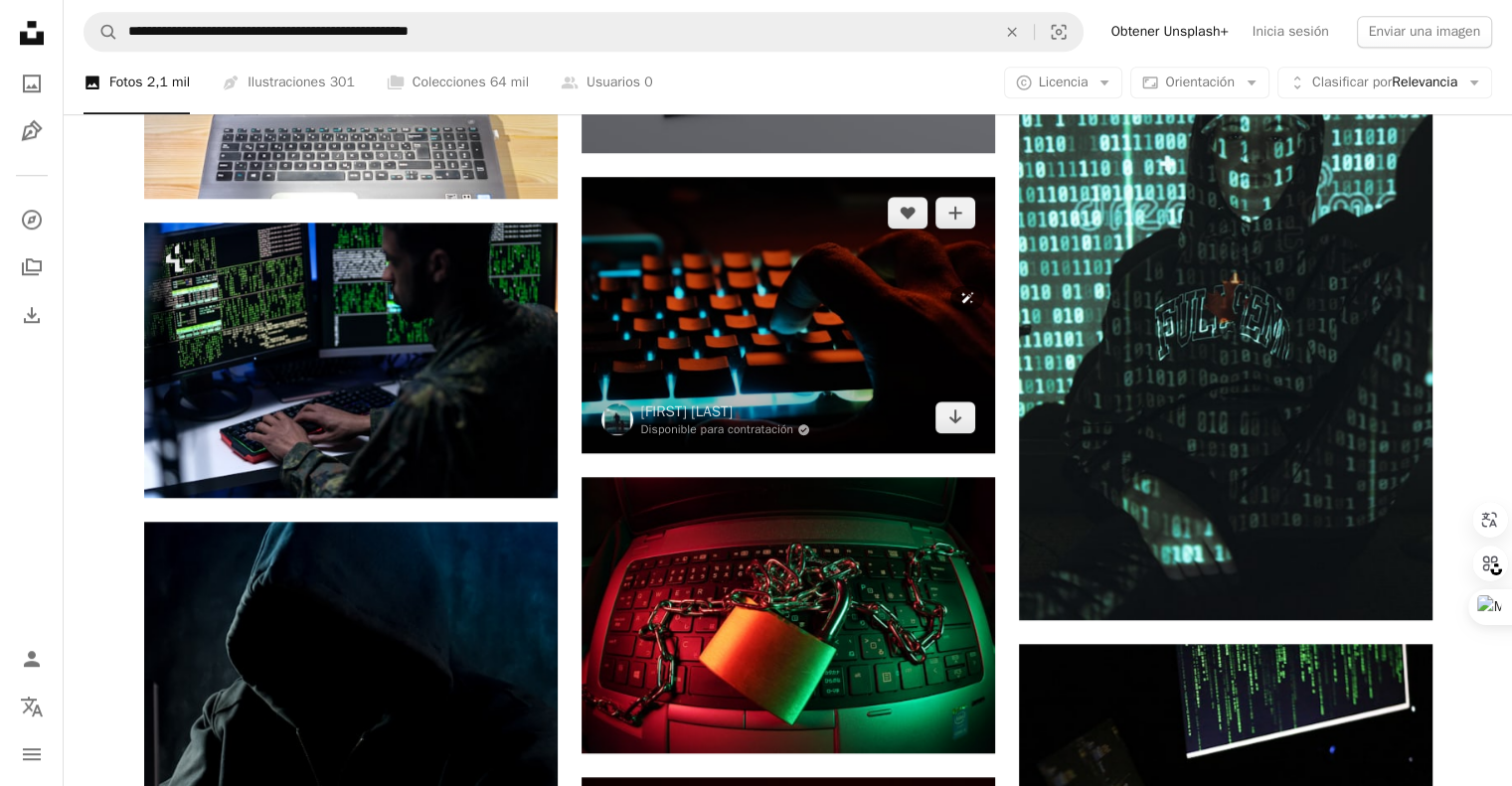 click at bounding box center [788, 315] 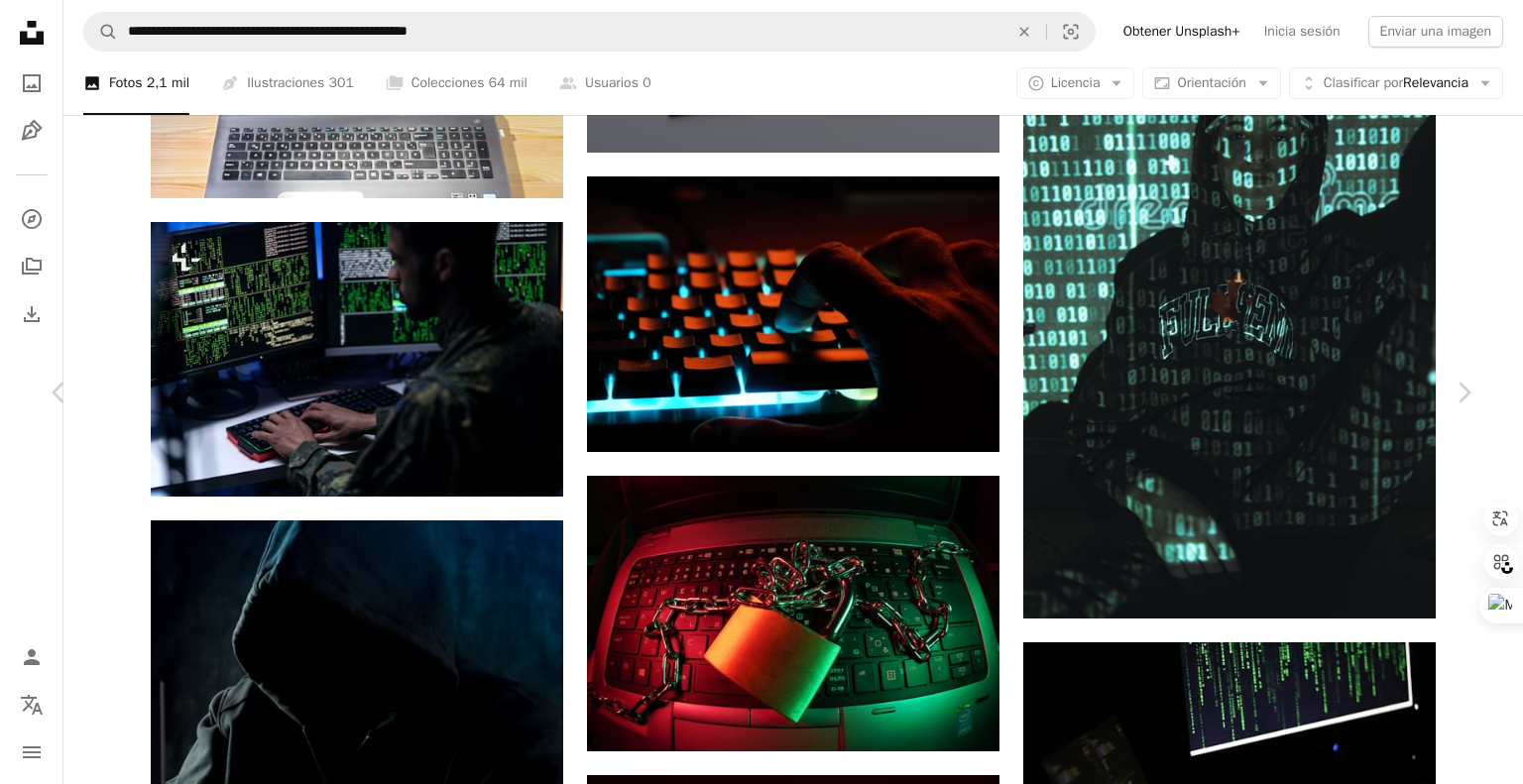 click on "Ayrus Hill Disponible para contratación A checkmark inside of a circle A heart A plus sign Descargar gratis Chevron down Zoom in Visualizaciones 597.929 Descargas 8087 A forward-right arrow Compartir Info icon Información More Actions A map marker [CITY], [CITY], [COUNTRY] Calendar outlined Publicado el 28 de agosto de 2020 Camera SONY, ILCE-7RM3 Safety Uso gratuito bajo la Licencia Unsplash negocio Tecnología Tecnología Computadoras geek palabras clave Humano ordenador India vela ajedrez juego teclado electrónica teclado hardware Hardware informático bengala Fondos de pantalla HD Explora imágenes premium relacionadas en iStock | Ahorra un 20 % con el código UNSPLASH20 Ver más en iStock ↗ Imágenes relacionadas A heart A plus sign Michael Marais Arrow pointing down Plus sign for Unsplash+ A heart A plus sign Wesley Tingey Para Unsplash+ A lock Descargar Plus sign for Unsplash+ A heart A plus sign Wesley Tingey Para Unsplash+ A lock Descargar A heart" at bounding box center [762, 3052] 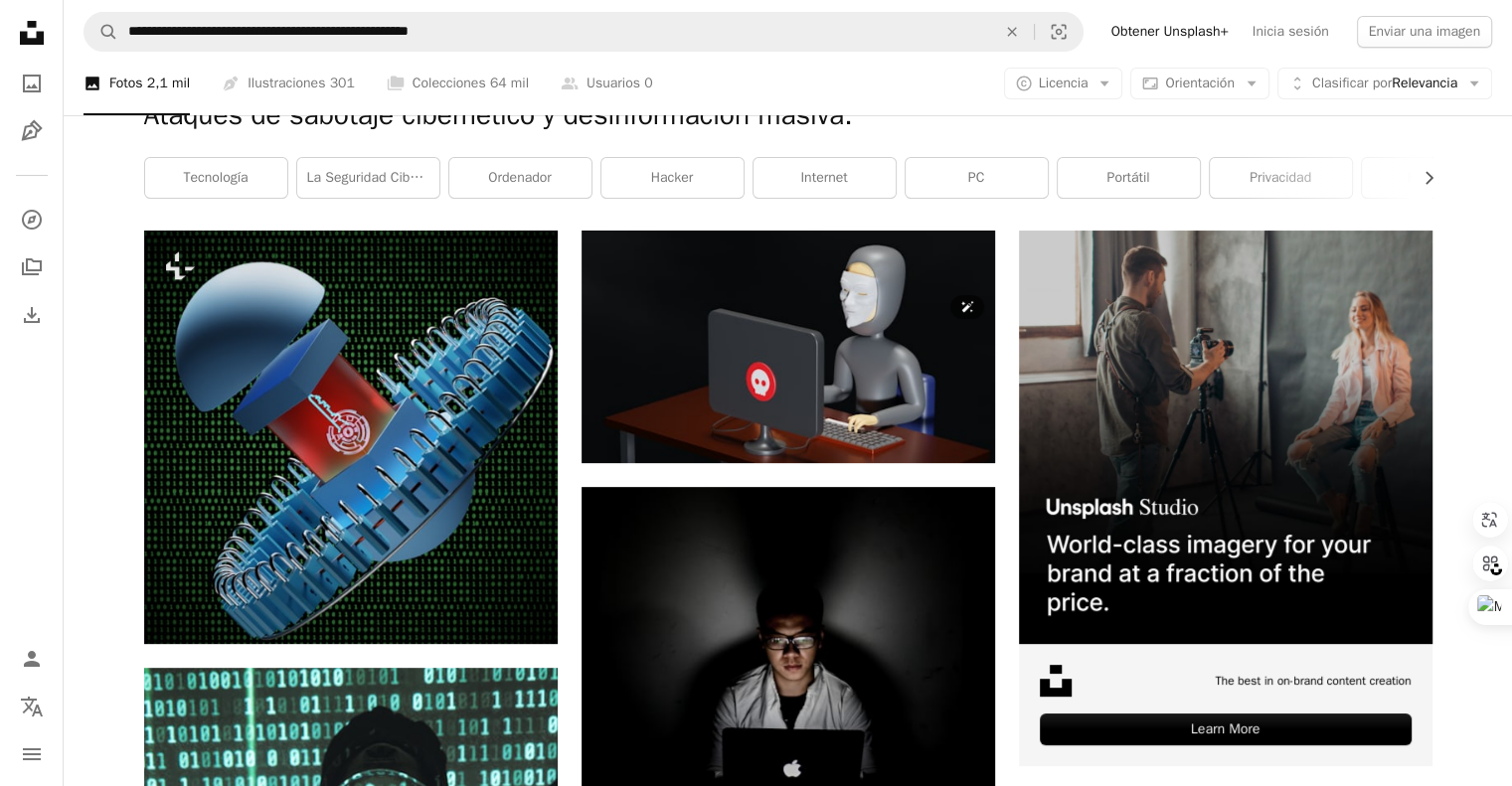 scroll, scrollTop: 201, scrollLeft: 0, axis: vertical 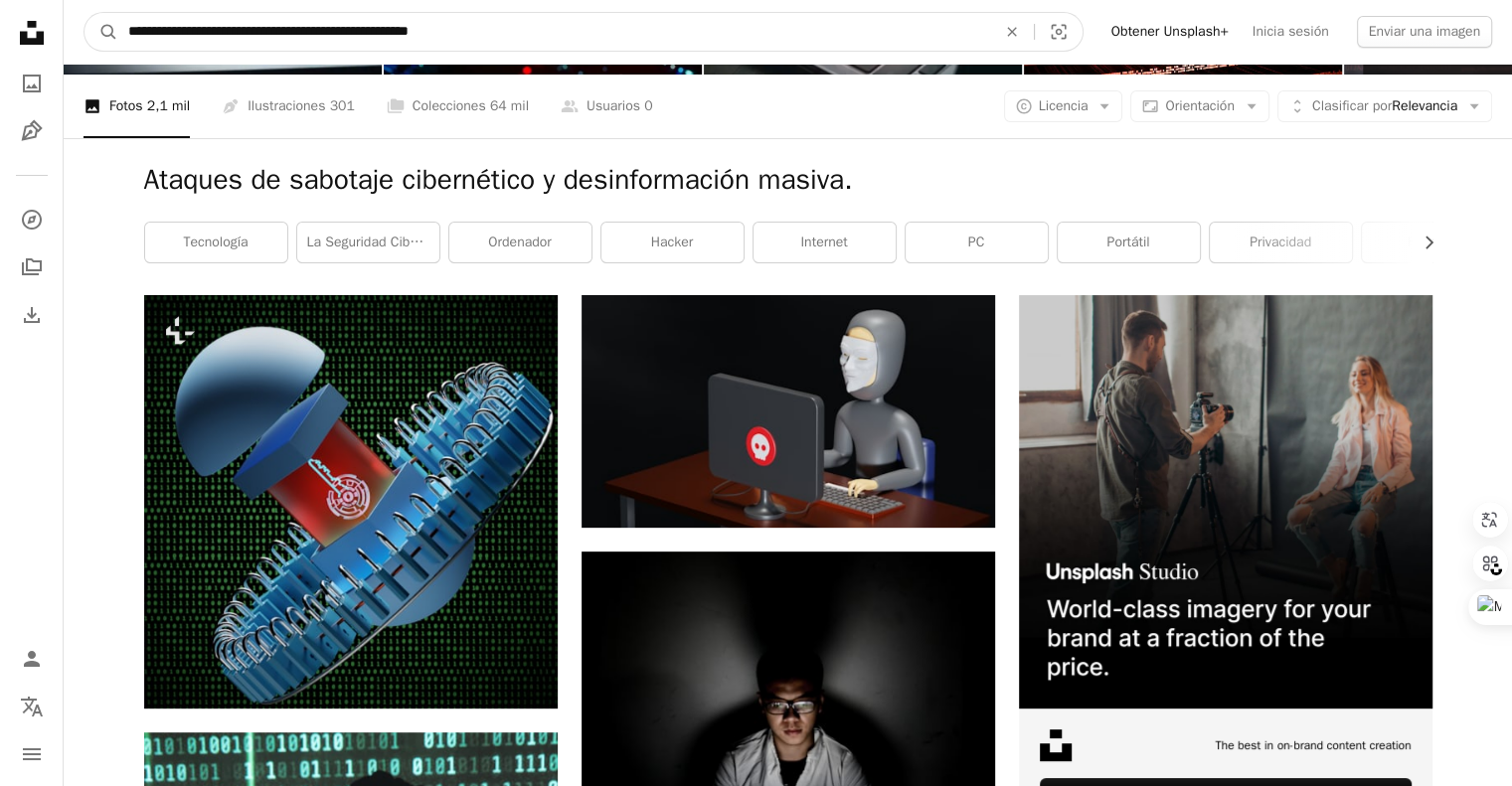 drag, startPoint x: 341, startPoint y: 34, endPoint x: 209, endPoint y: 33, distance: 132.00379 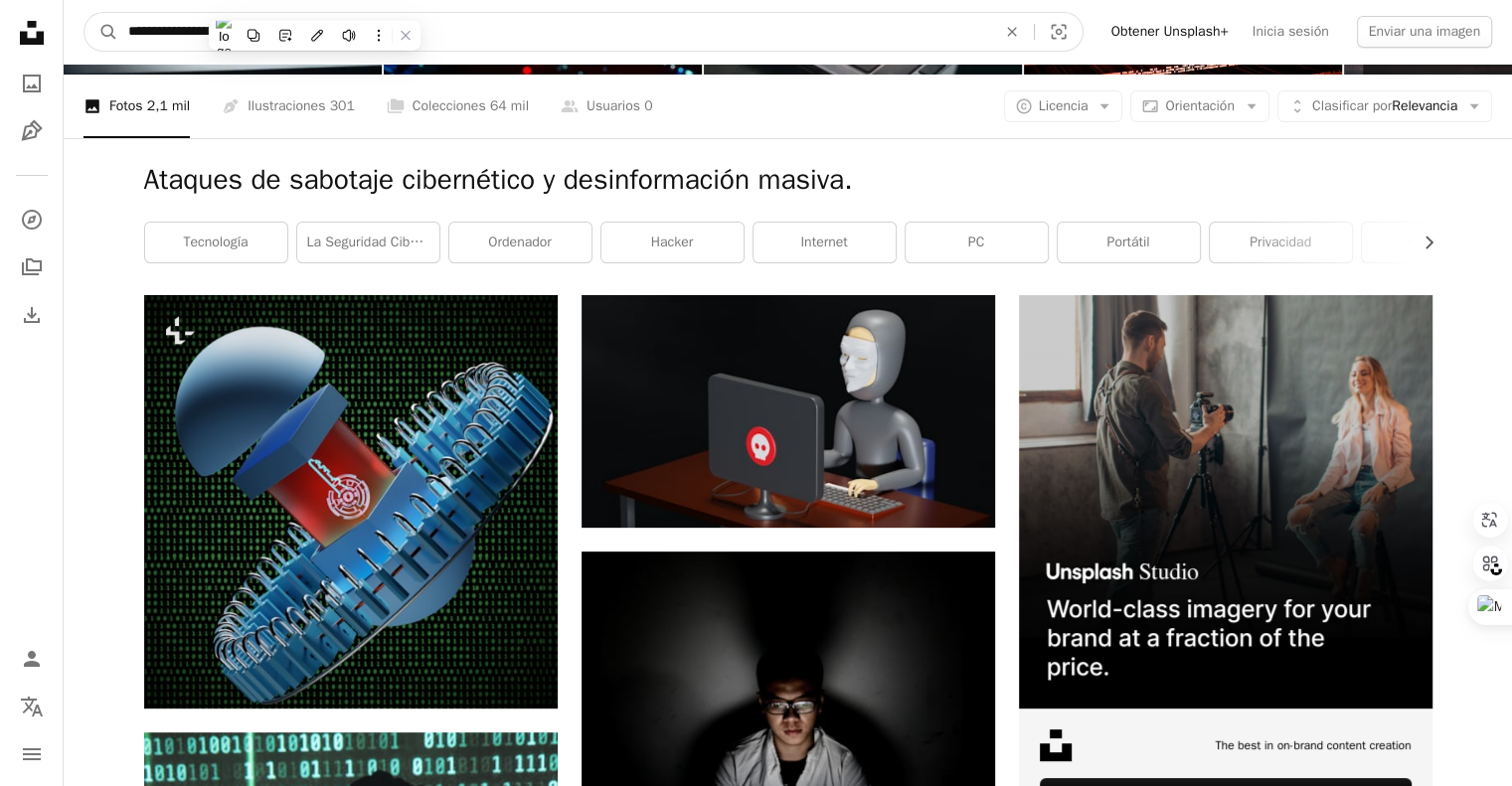 type on "**********" 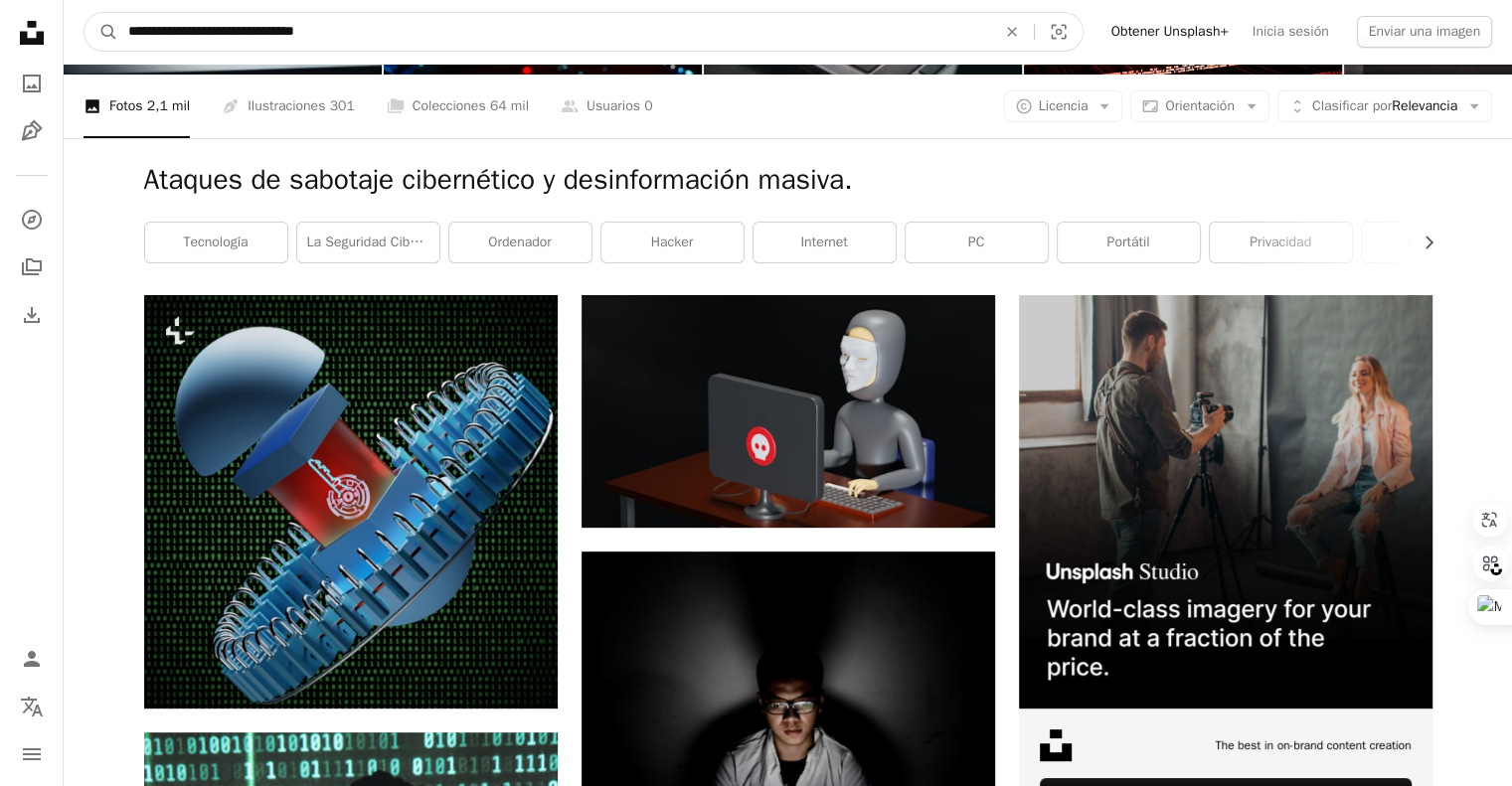 click on "A magnifying glass" at bounding box center (101, 32) 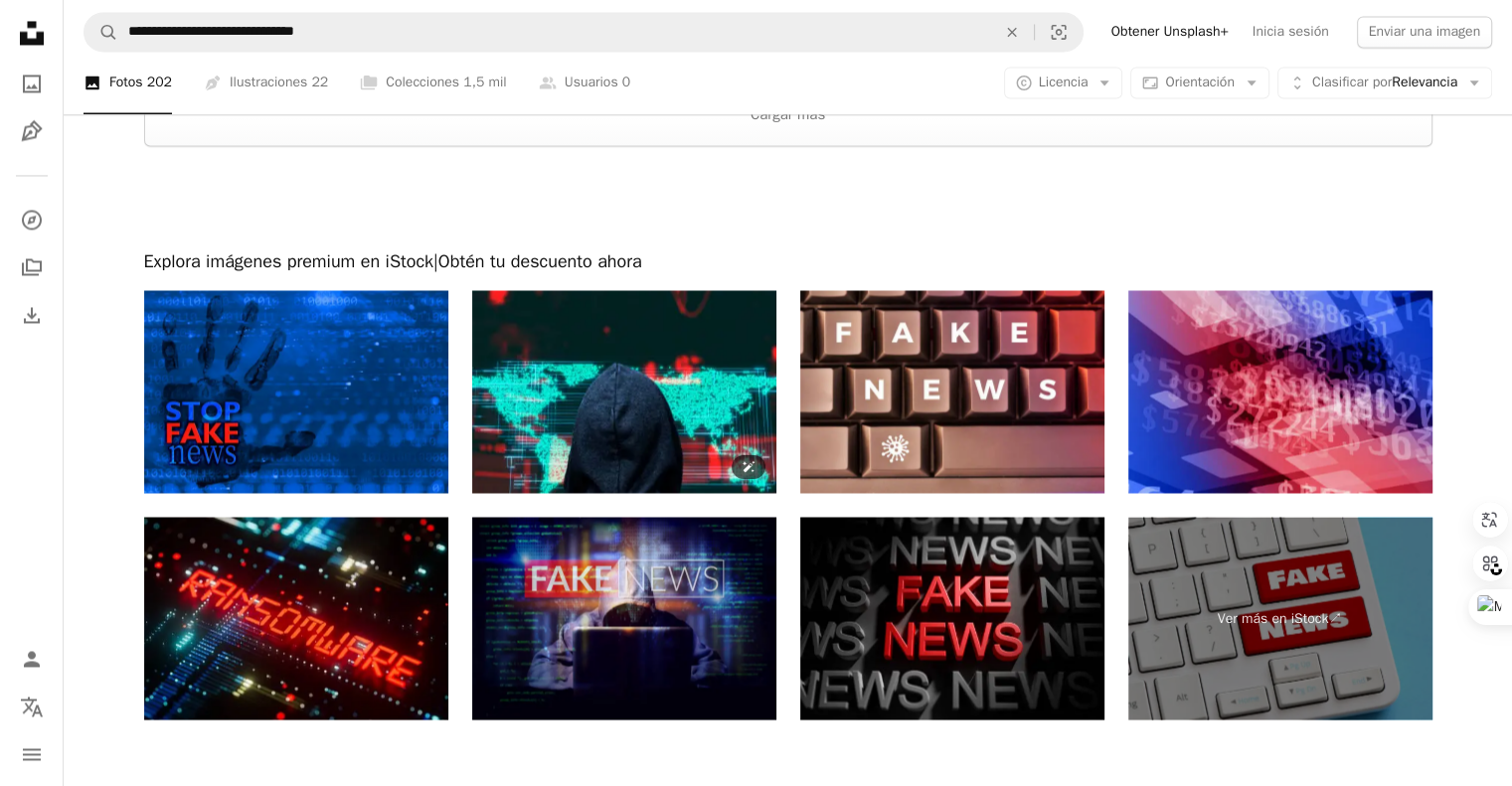 scroll, scrollTop: 3434, scrollLeft: 0, axis: vertical 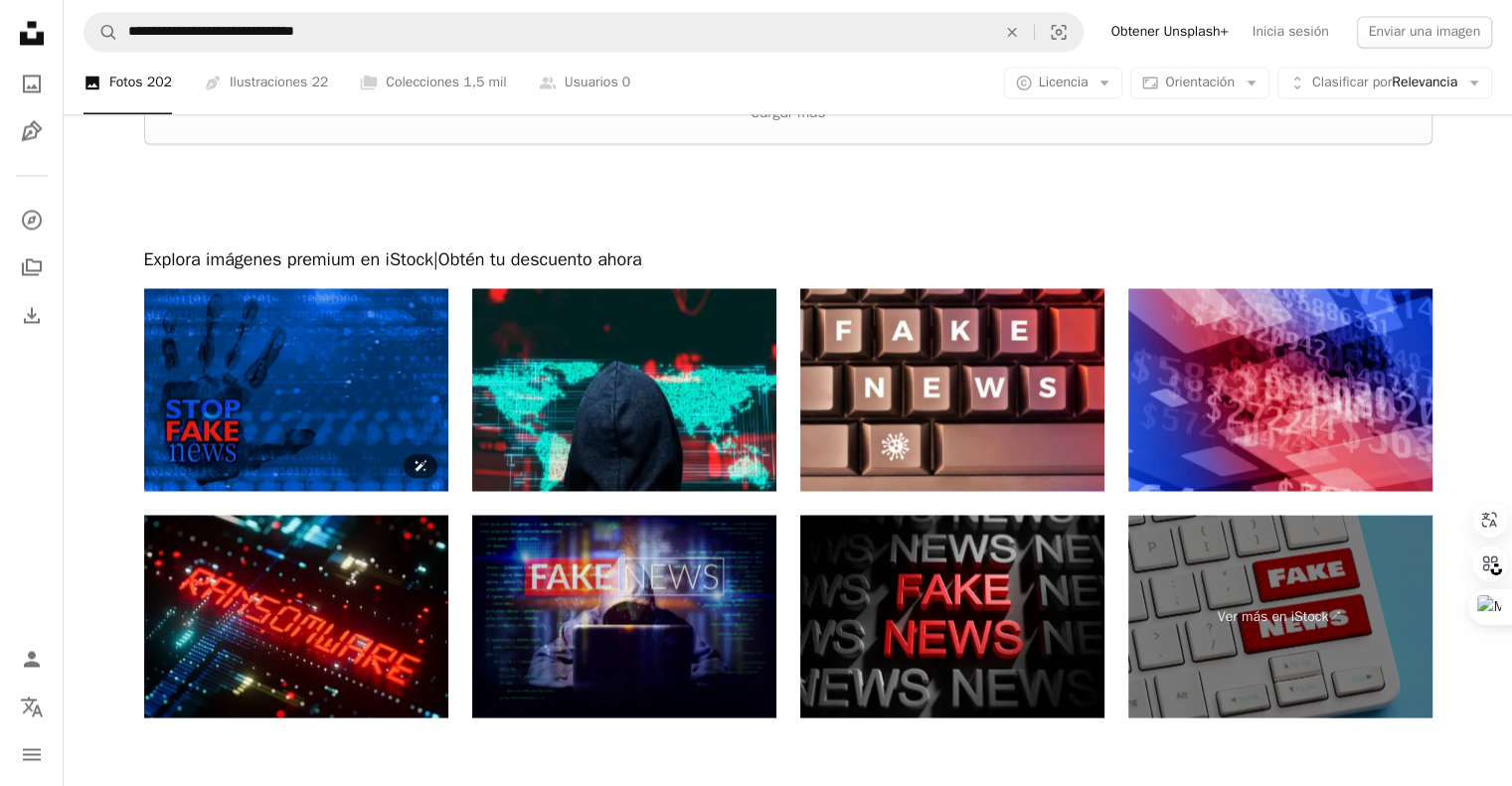 click at bounding box center [296, 390] 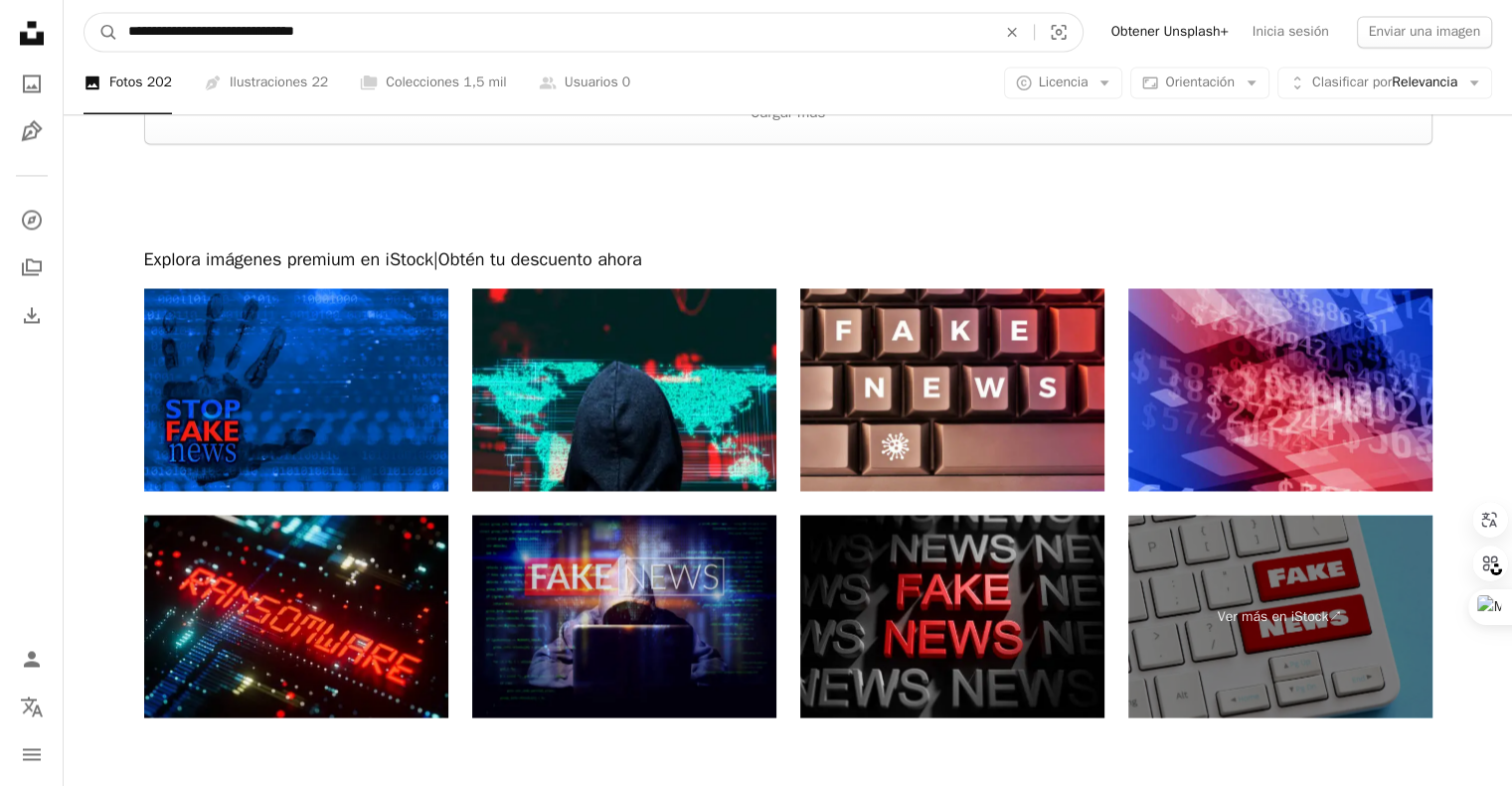 click on "**********" at bounding box center (554, 32) 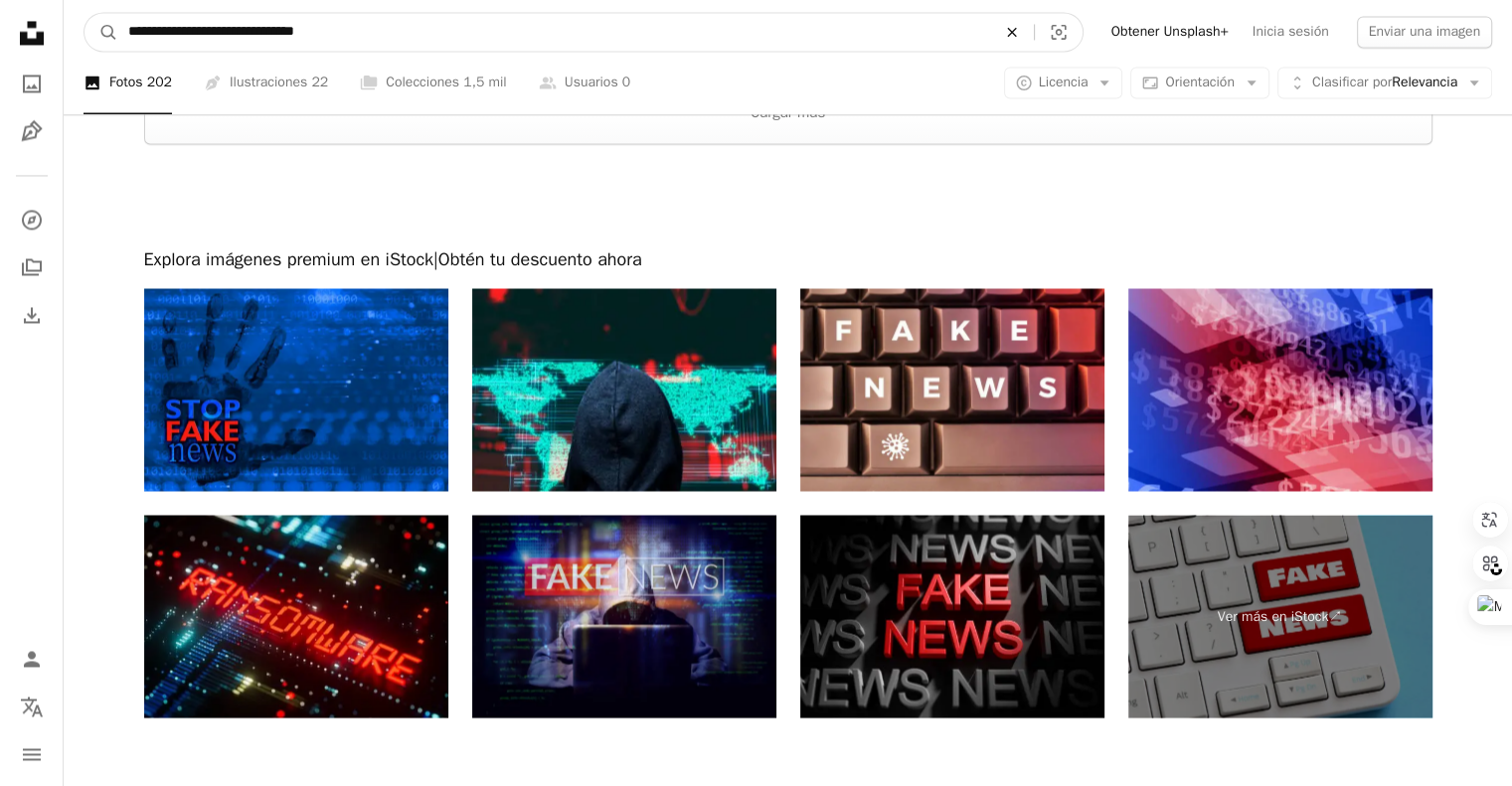 click on "An X shape" 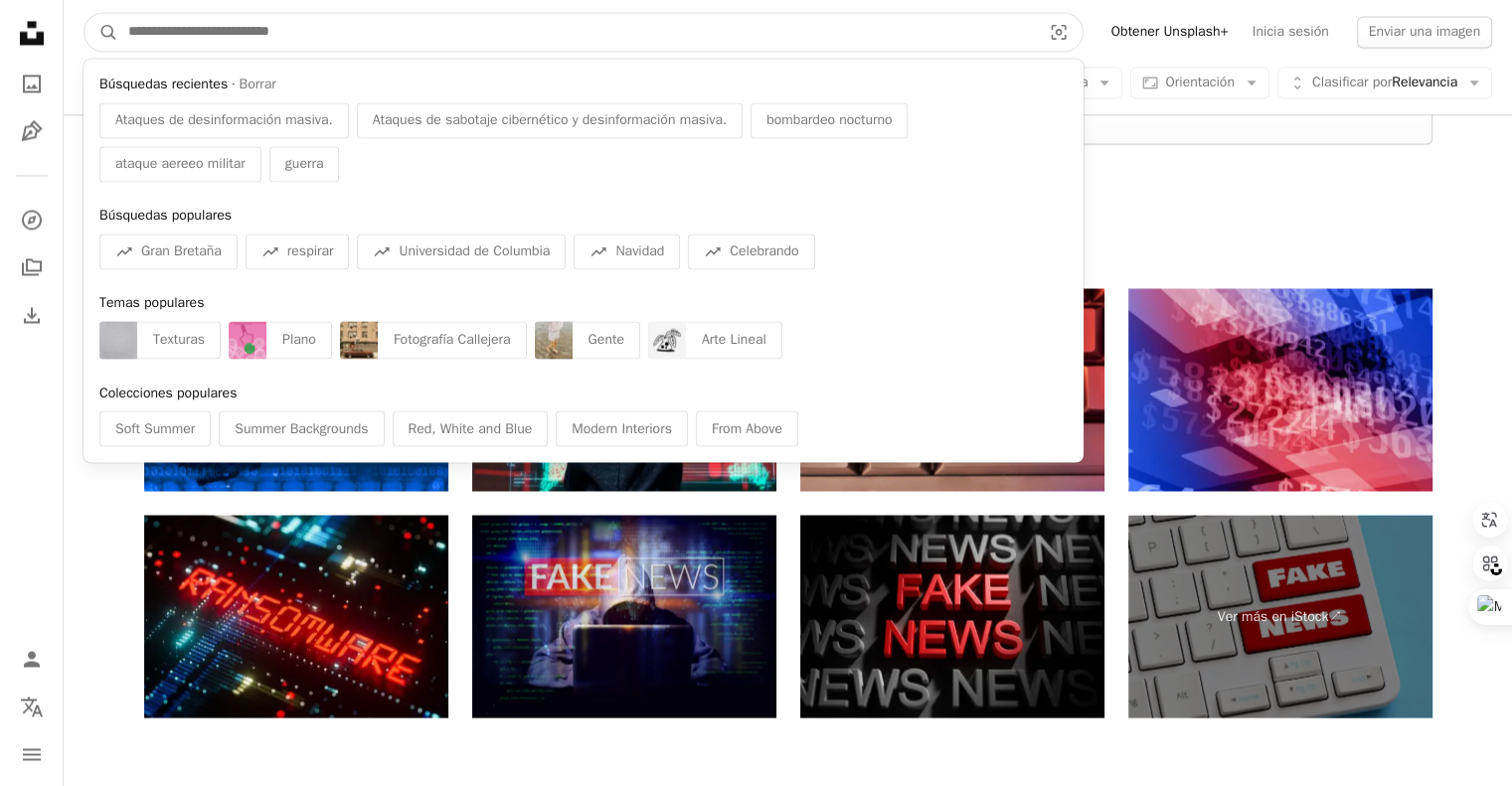 paste on "**********" 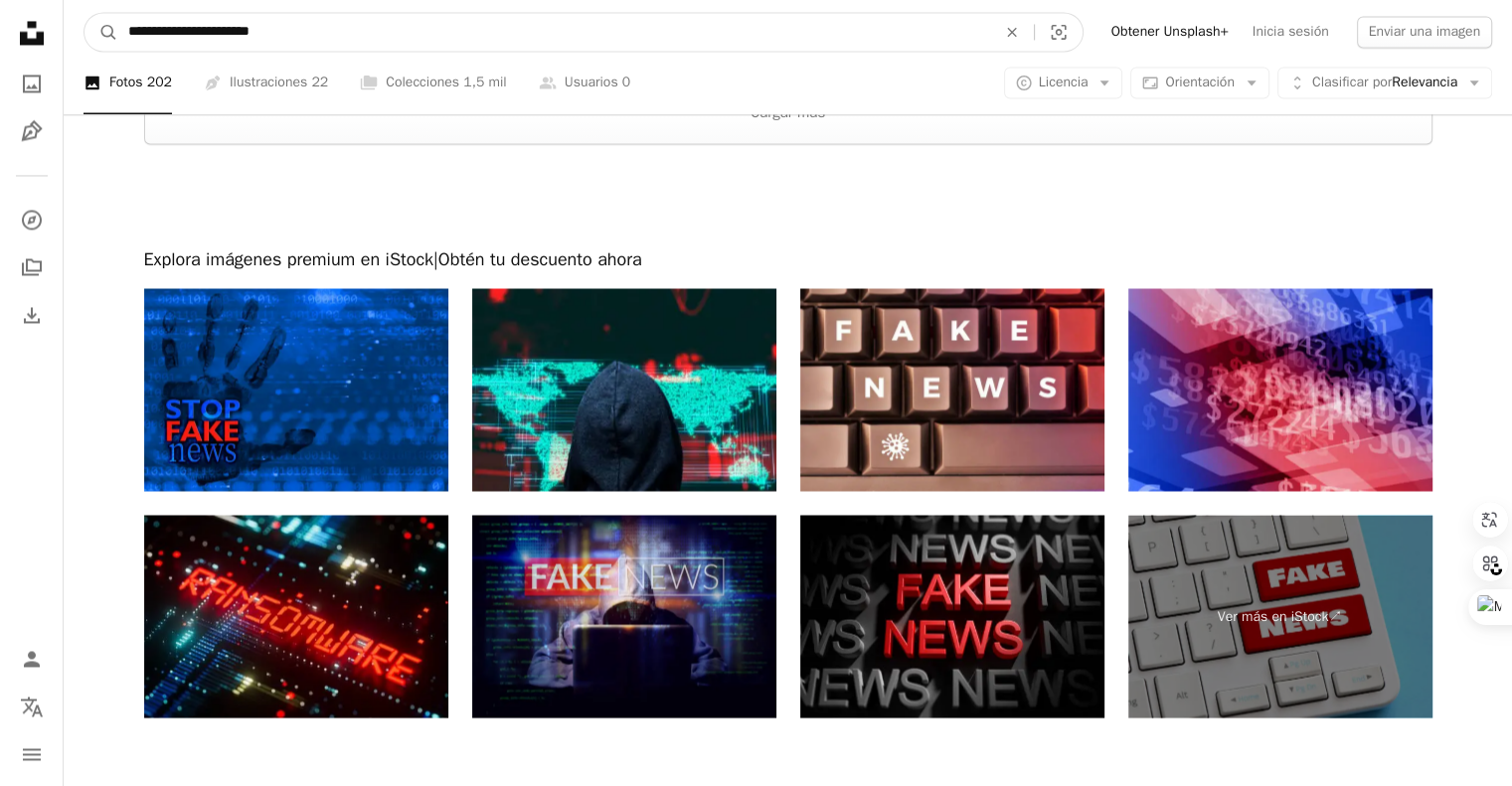 type on "**********" 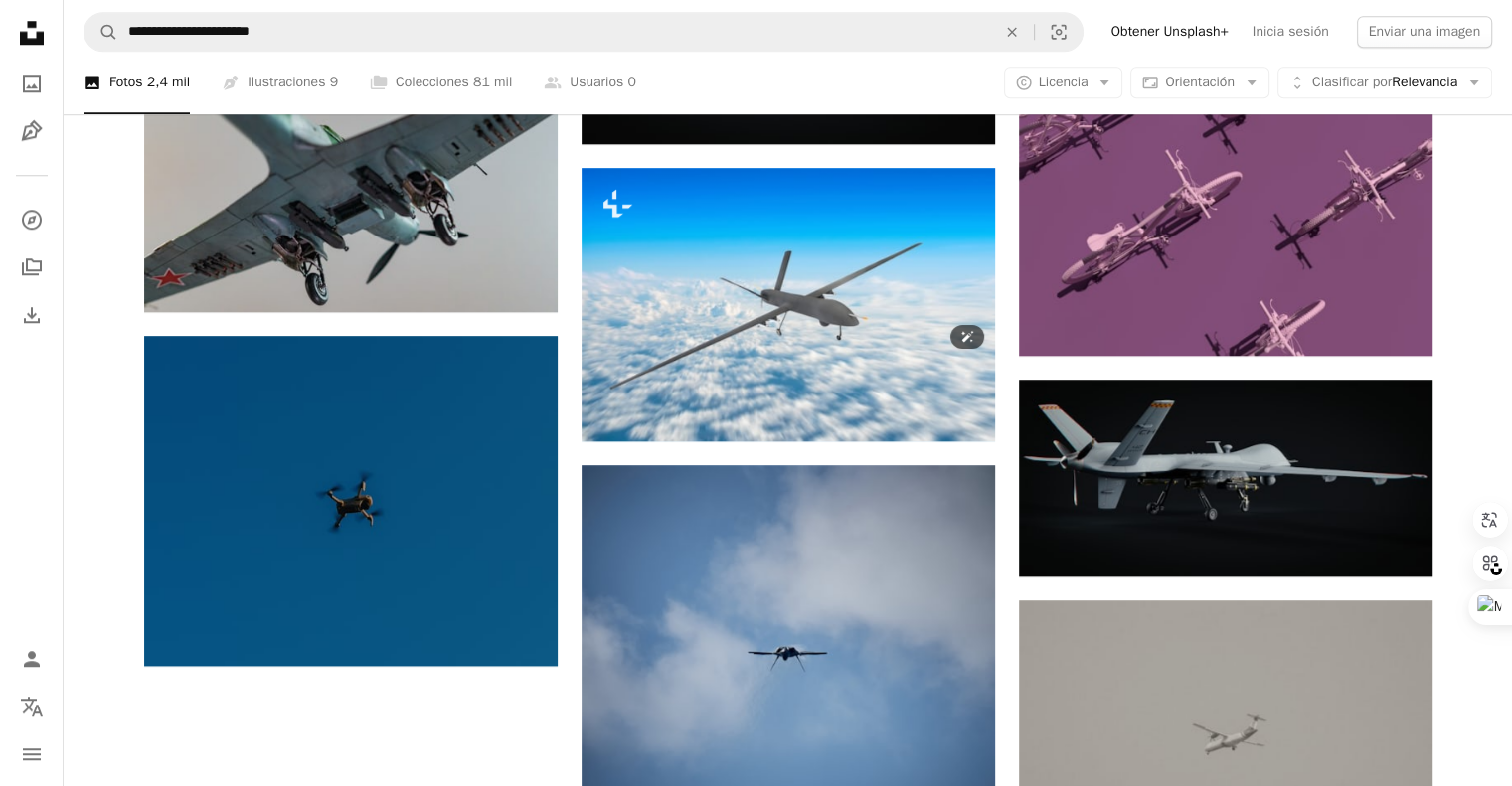 scroll, scrollTop: 1857, scrollLeft: 0, axis: vertical 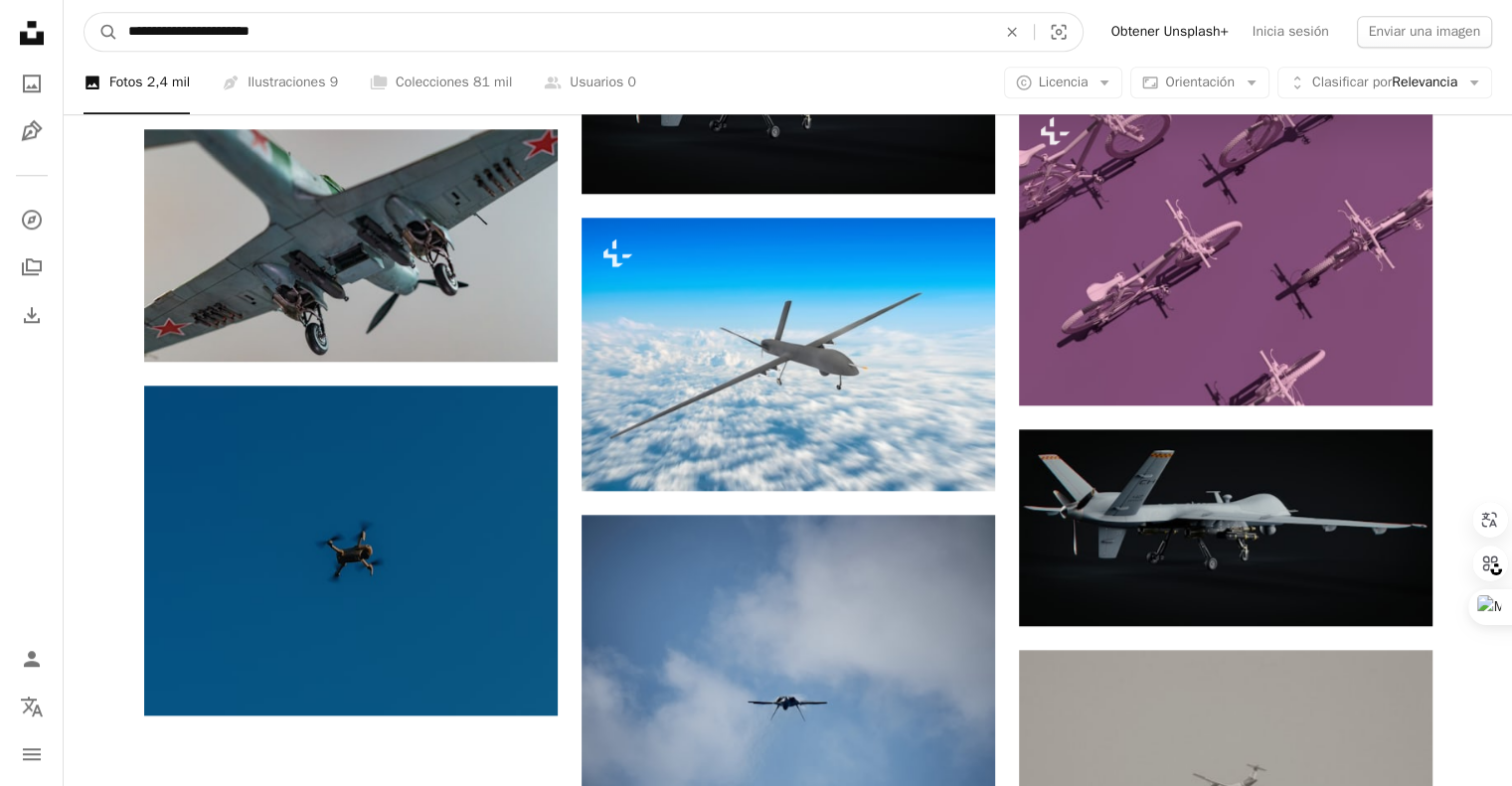 click on "**********" at bounding box center [554, 32] 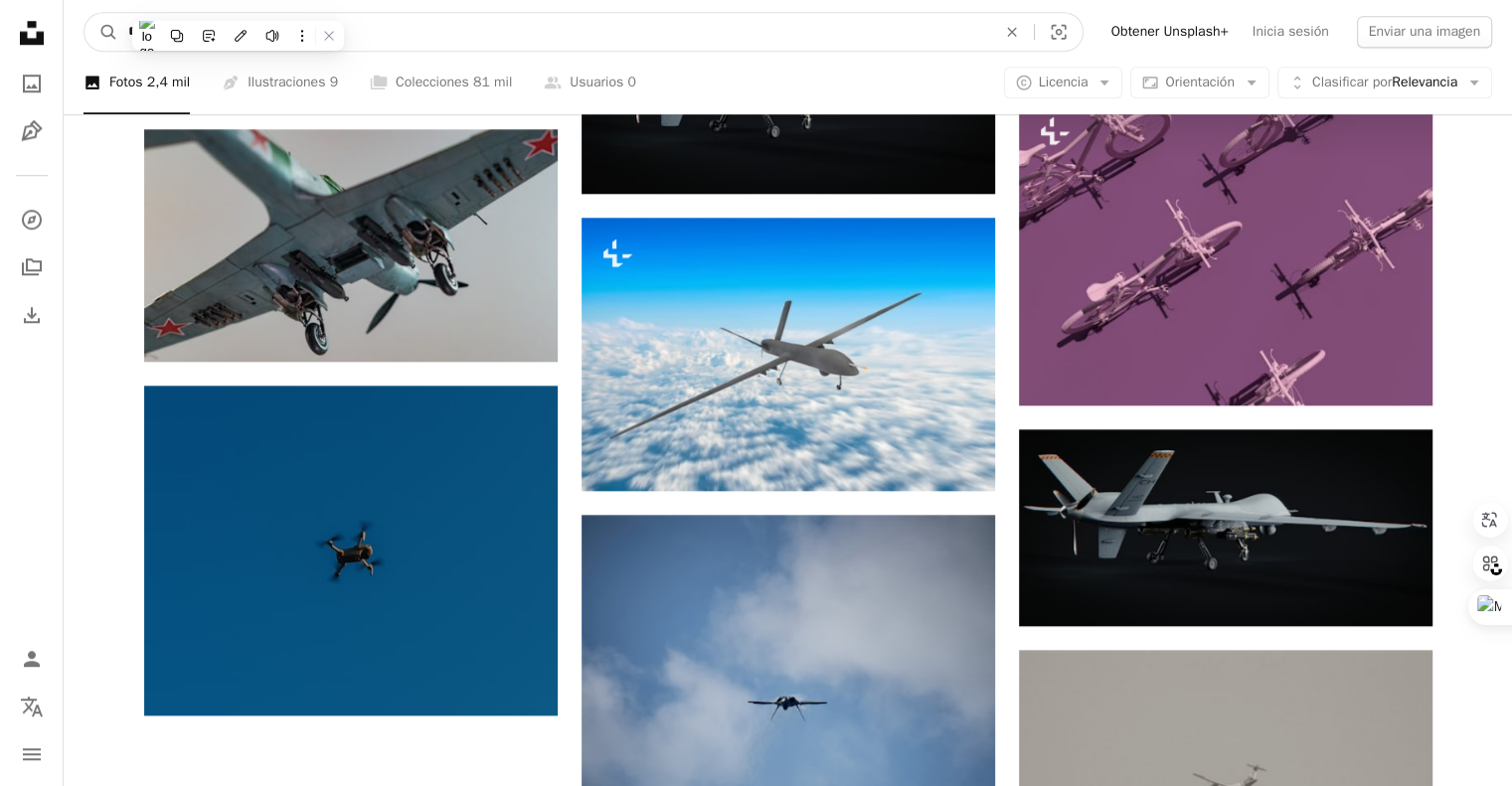 type on "*" 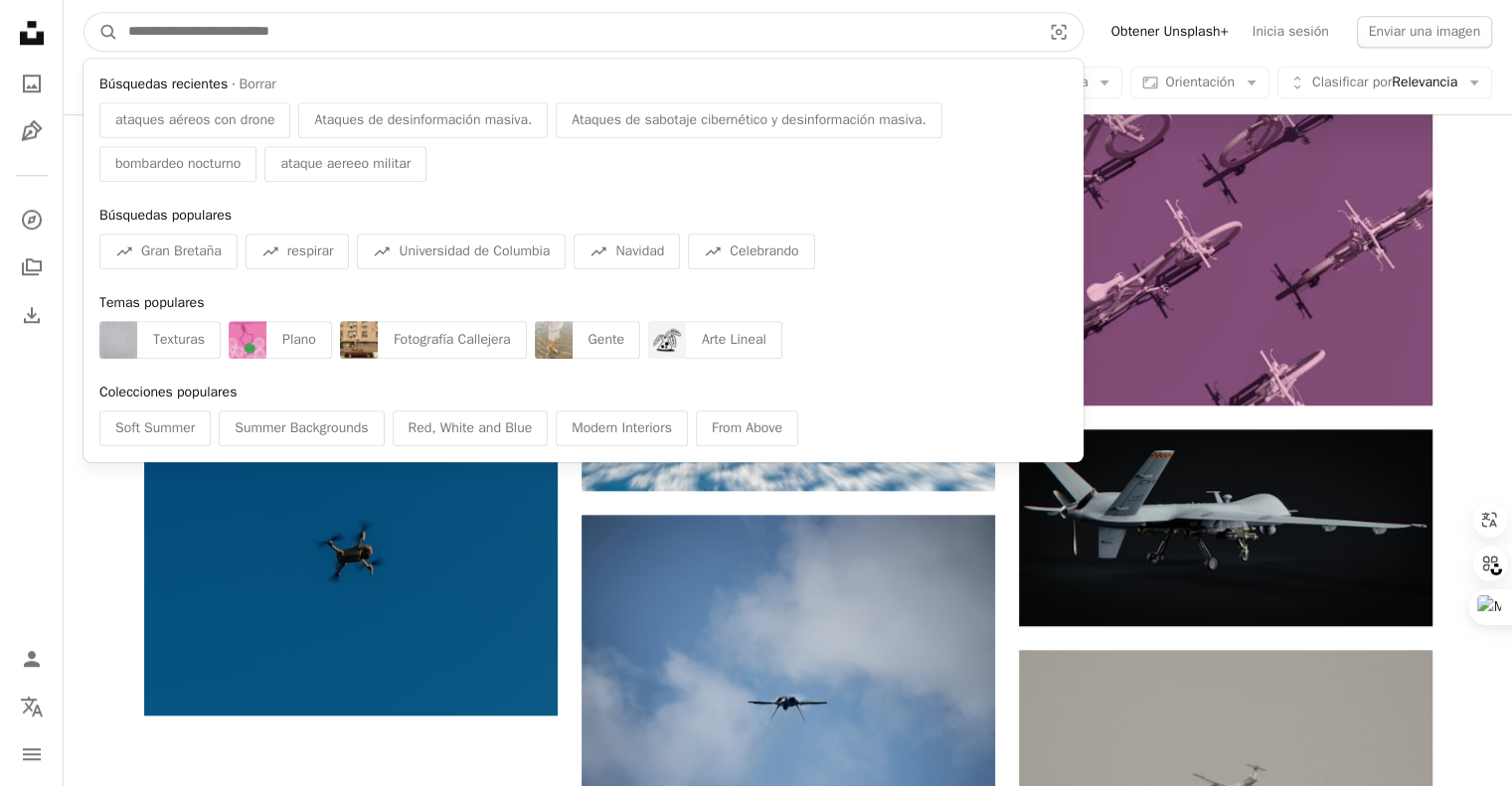paste on "**********" 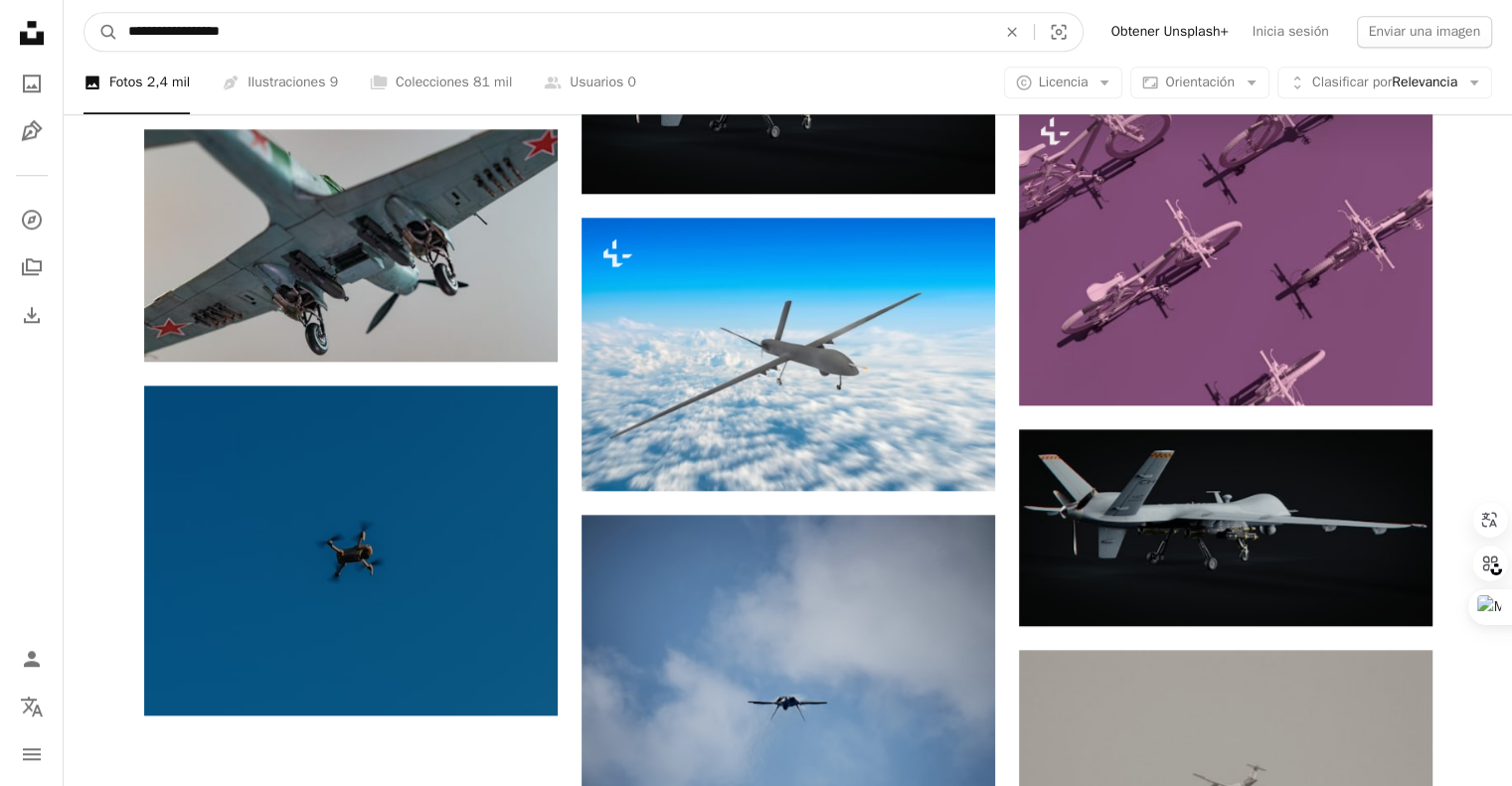 click on "A magnifying glass" at bounding box center (101, 32) 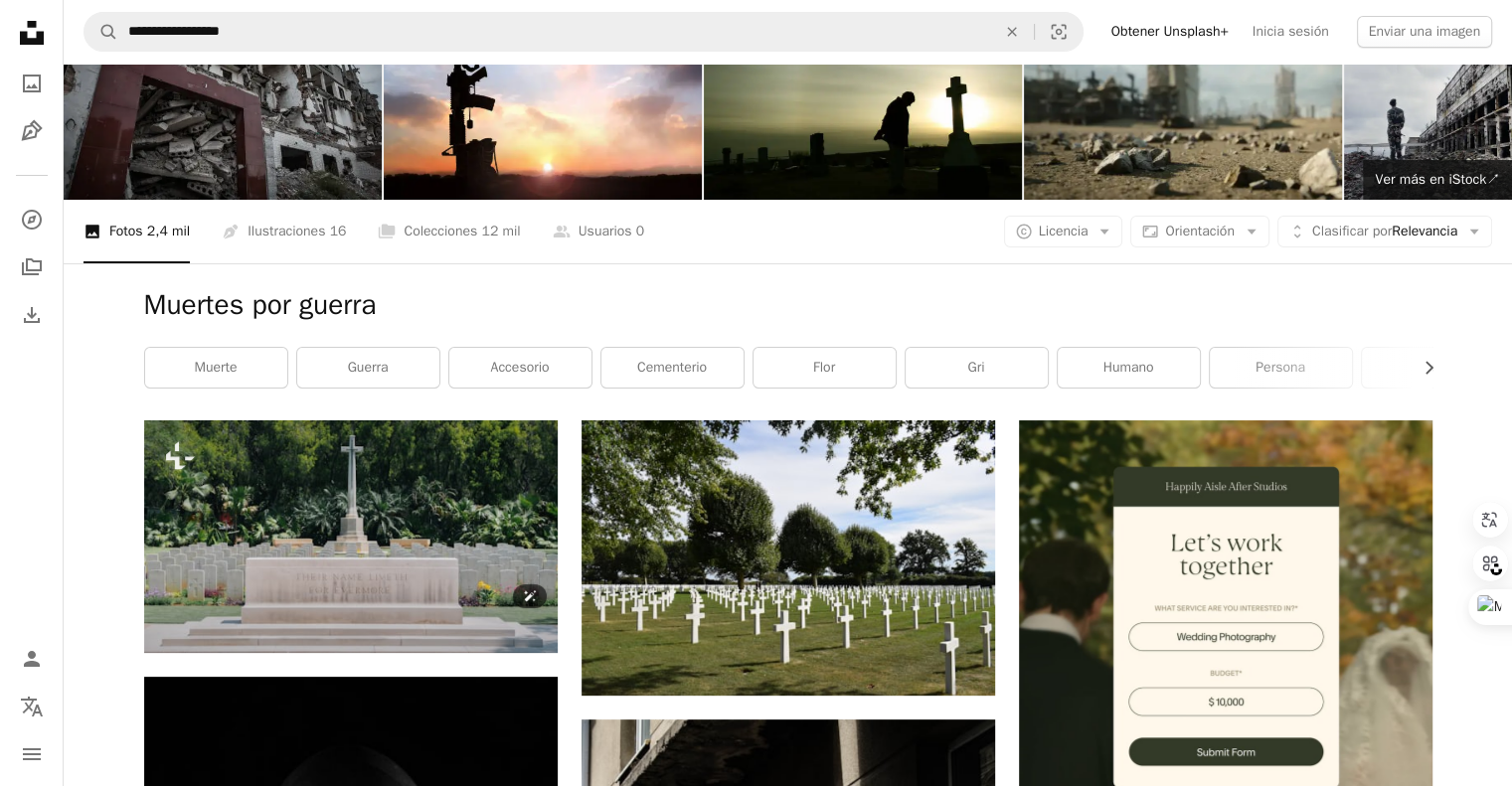 scroll, scrollTop: 0, scrollLeft: 0, axis: both 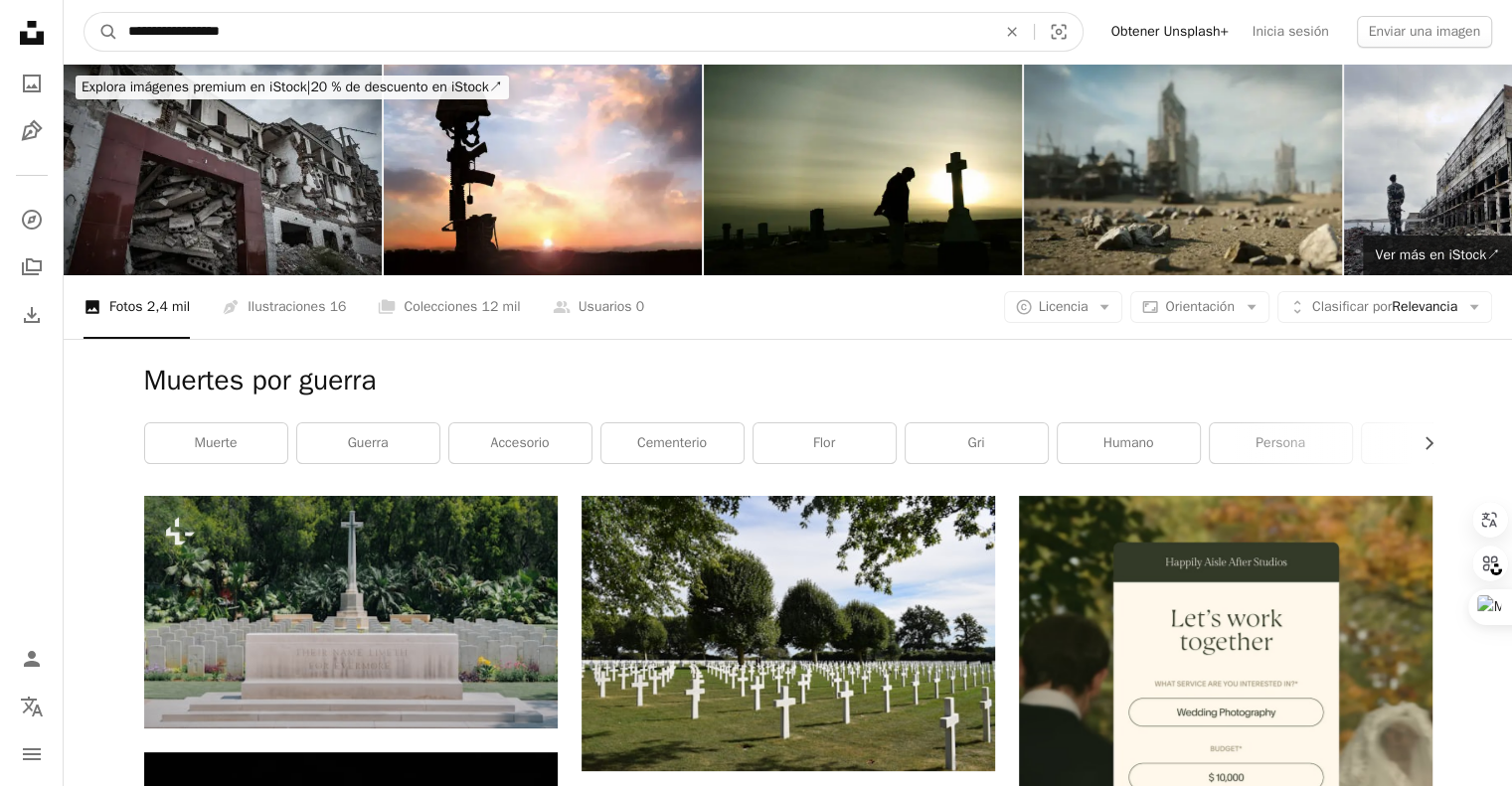drag, startPoint x: 312, startPoint y: 37, endPoint x: 207, endPoint y: 27, distance: 105.47512 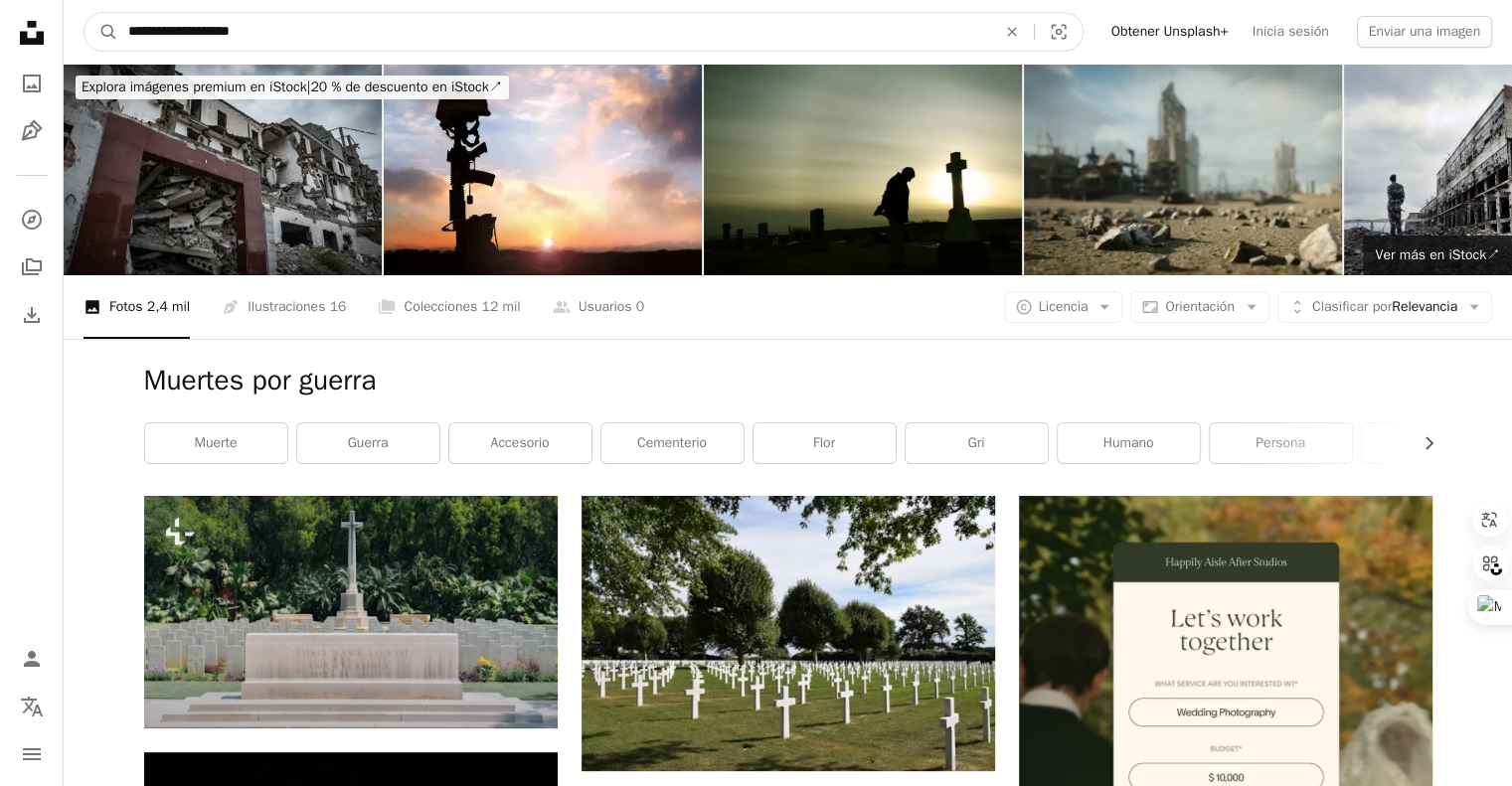type on "**********" 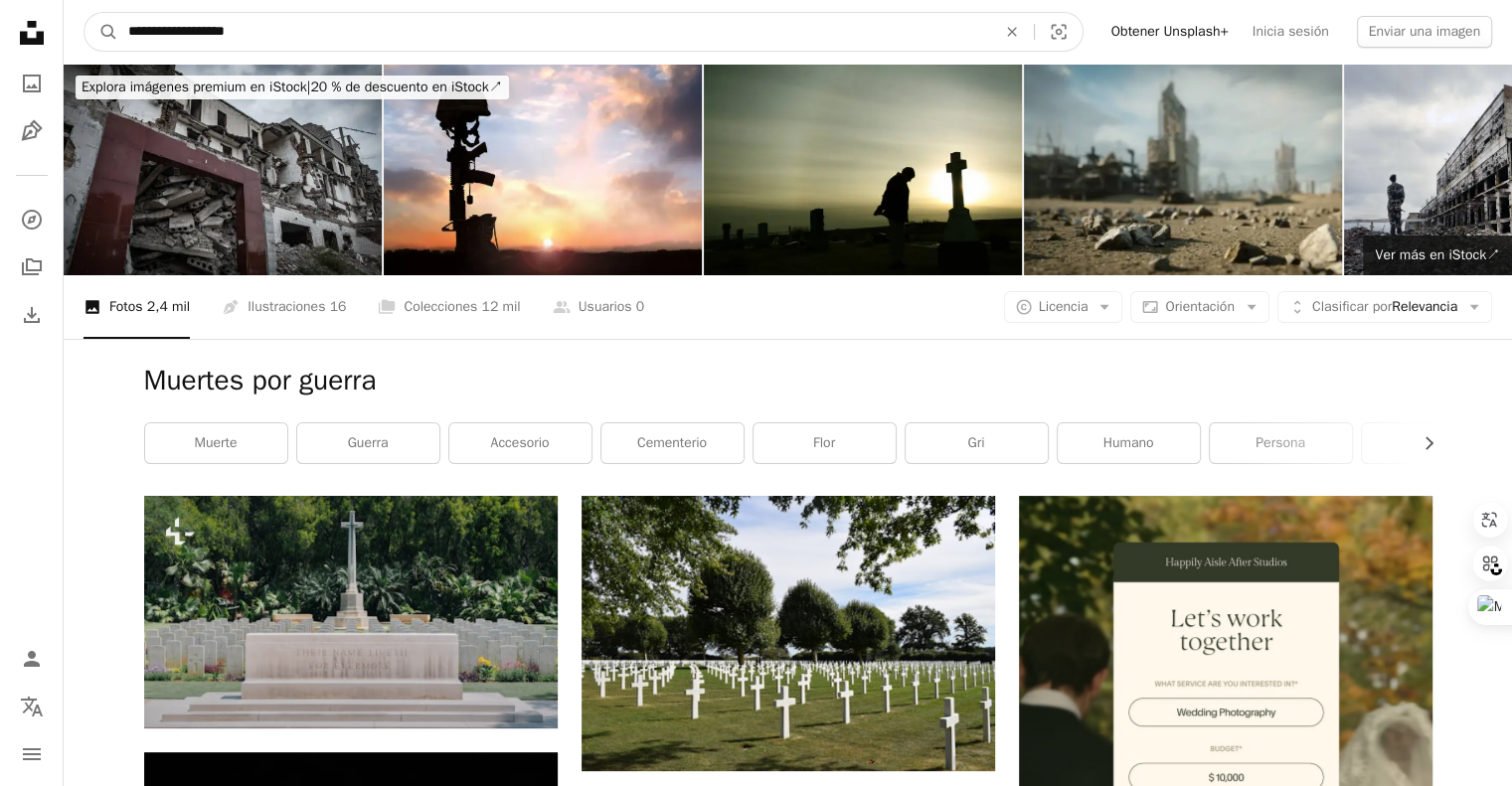 click on "A magnifying glass" at bounding box center (101, 32) 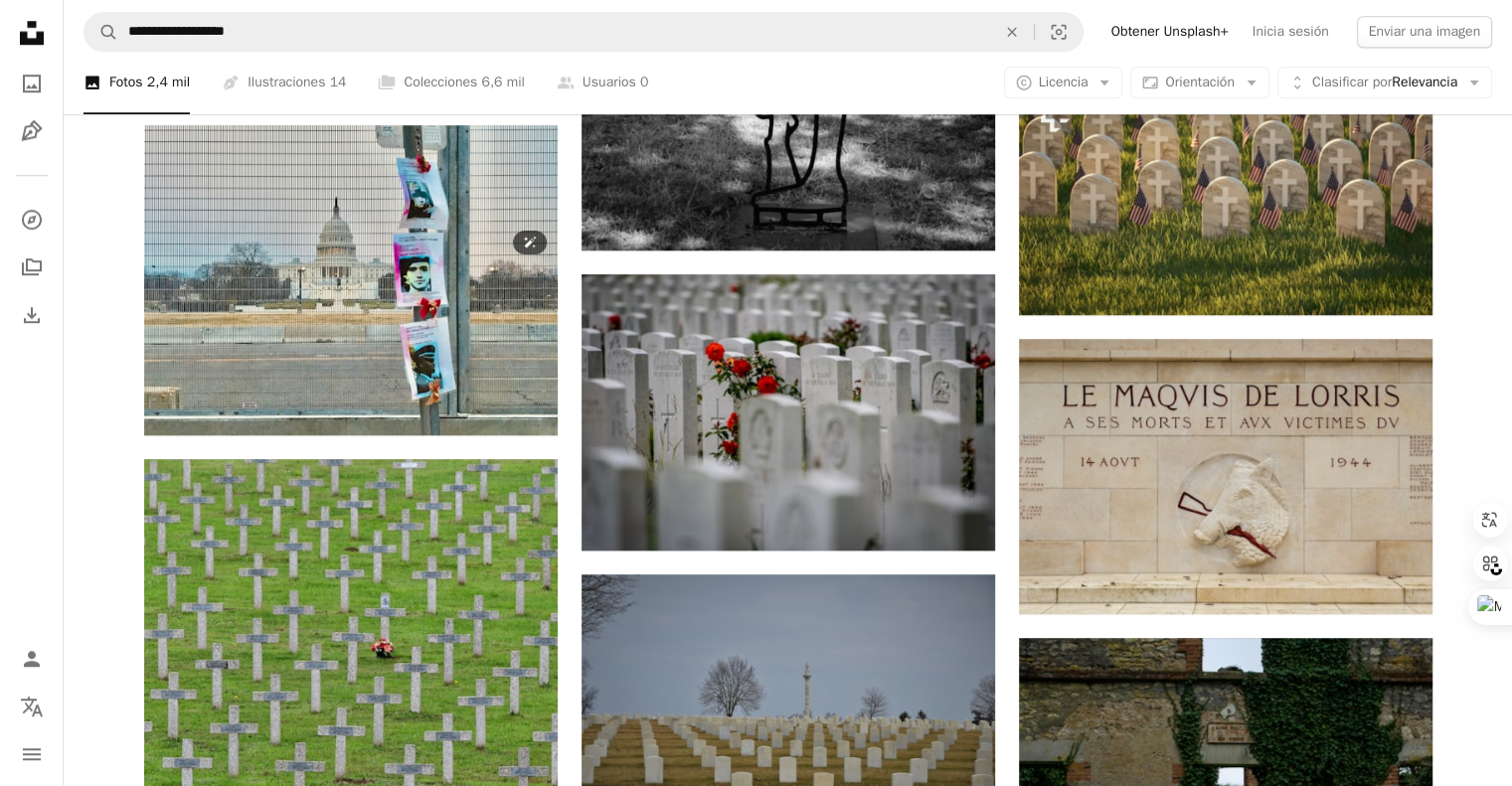 scroll, scrollTop: 1850, scrollLeft: 0, axis: vertical 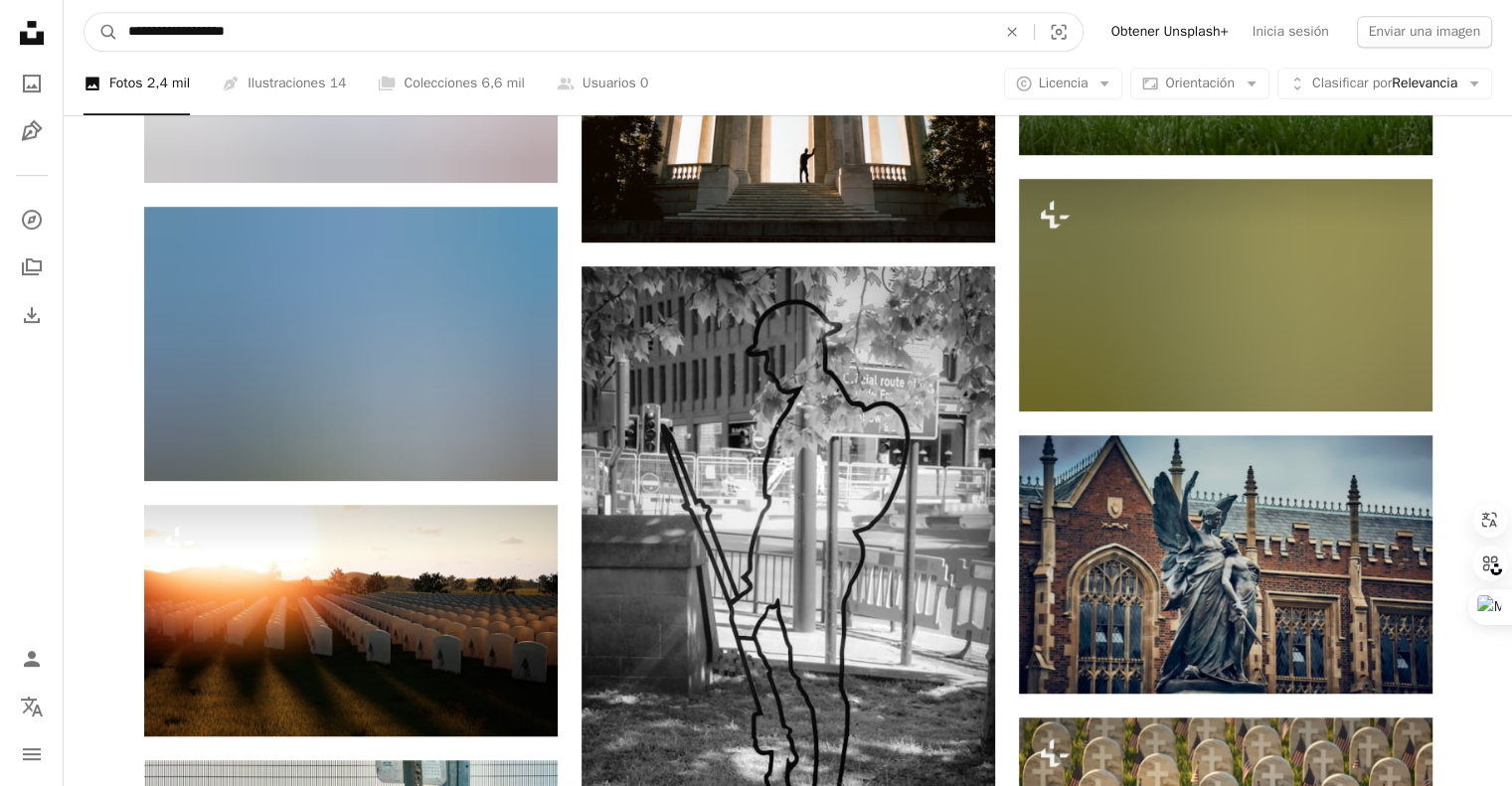 drag, startPoint x: 823, startPoint y: 41, endPoint x: 85, endPoint y: -34, distance: 741.8012 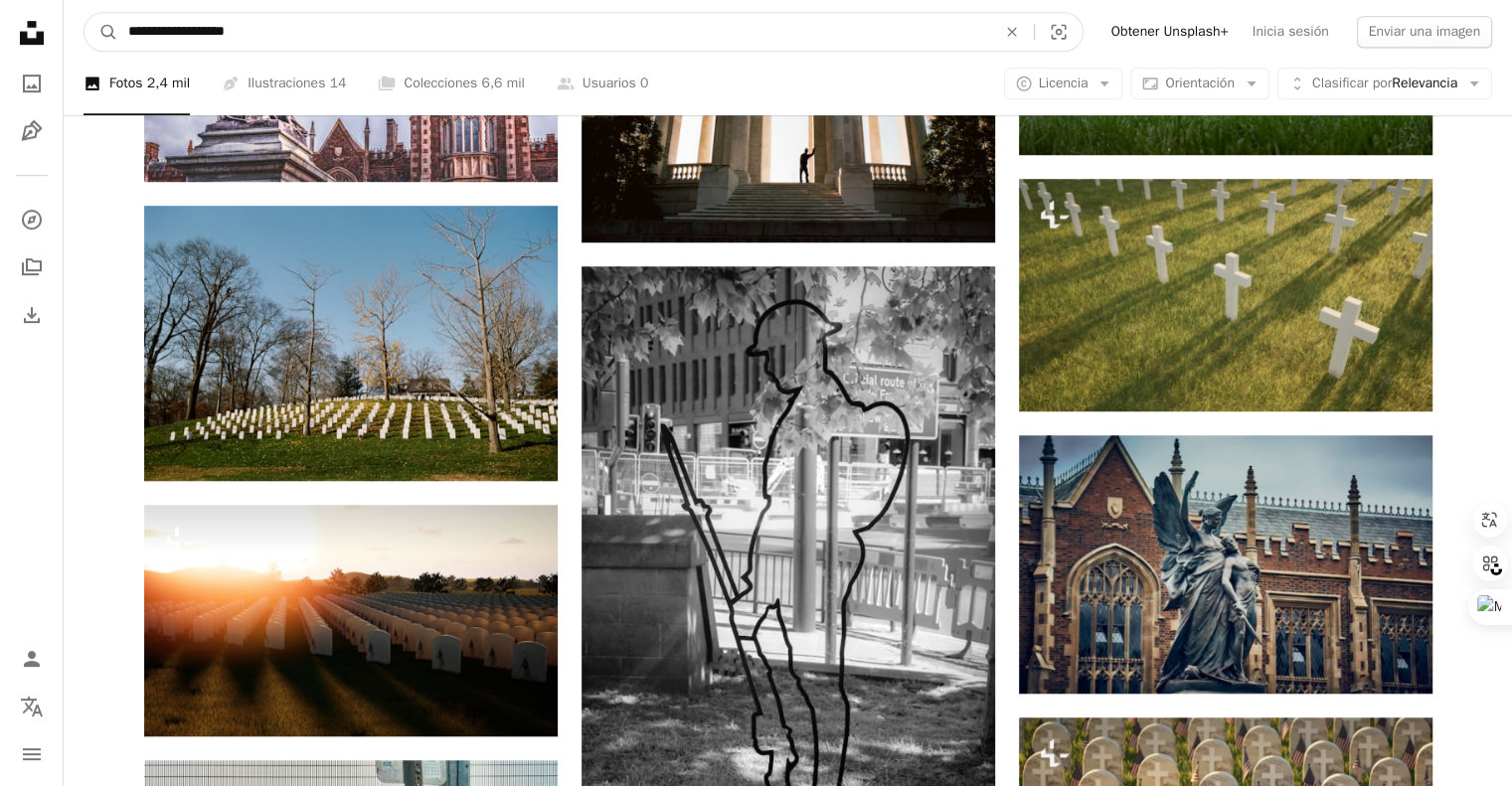 click on "**********" at bounding box center [756, 887] 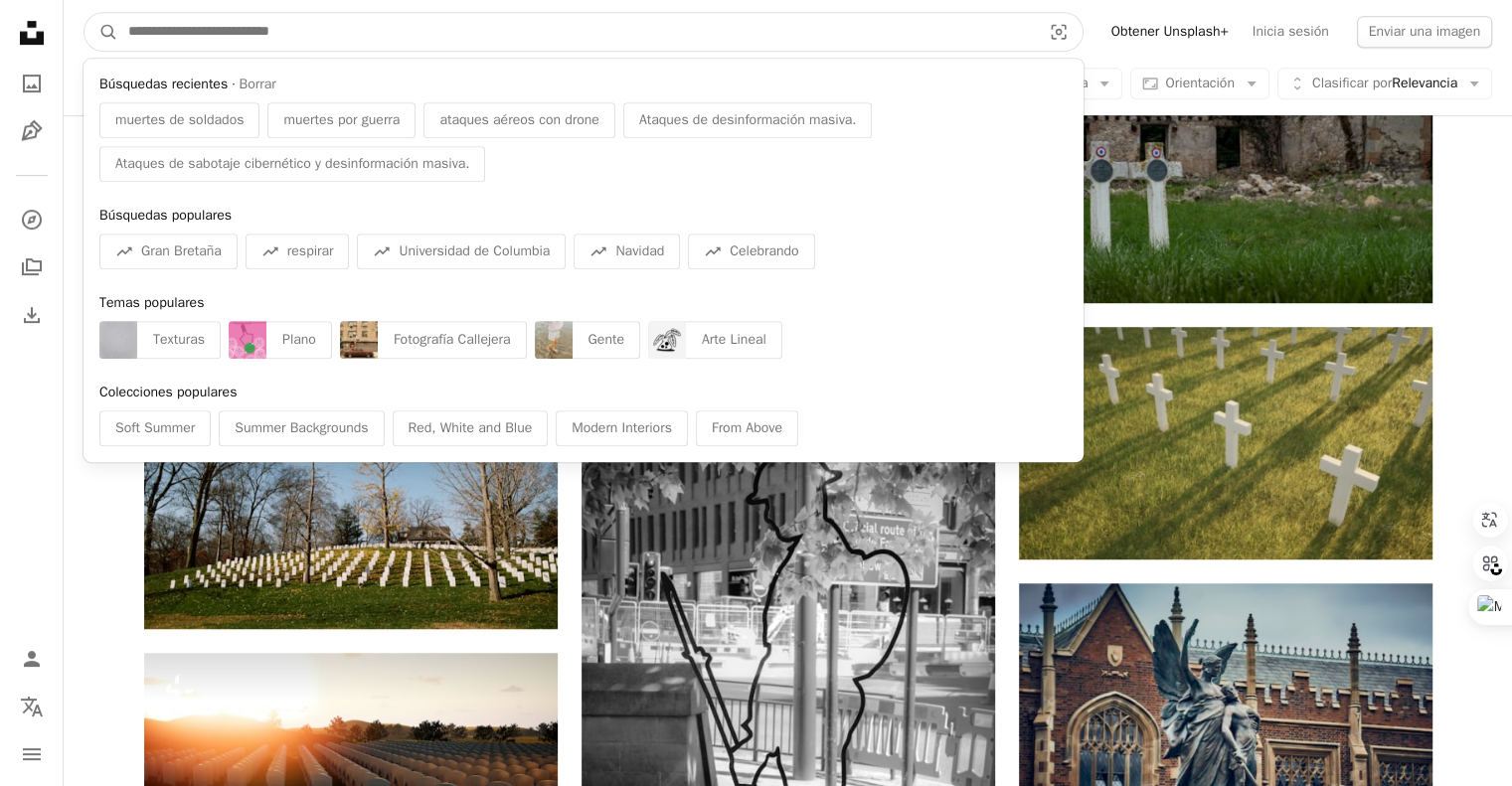 paste on "**********" 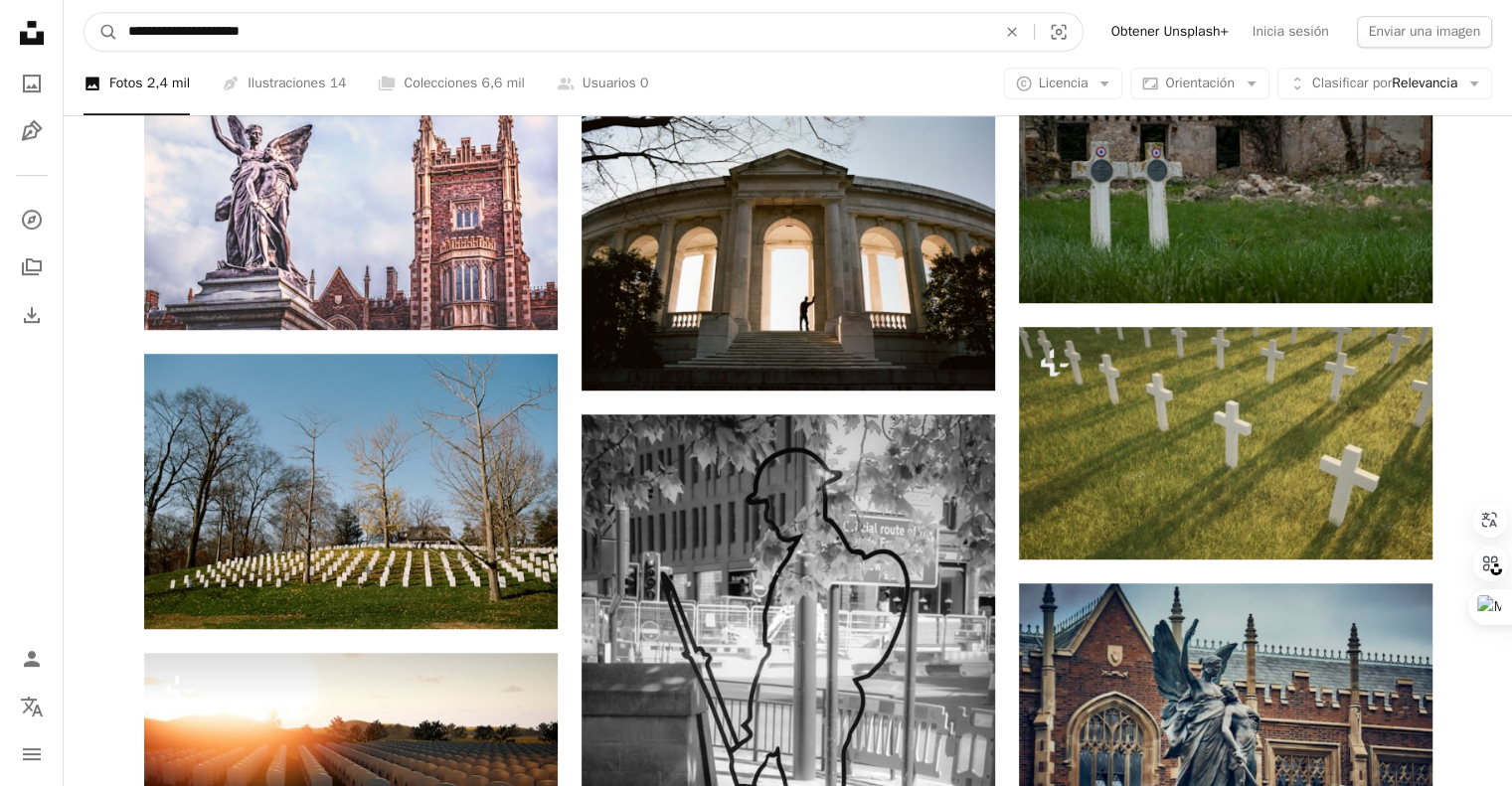 type on "**********" 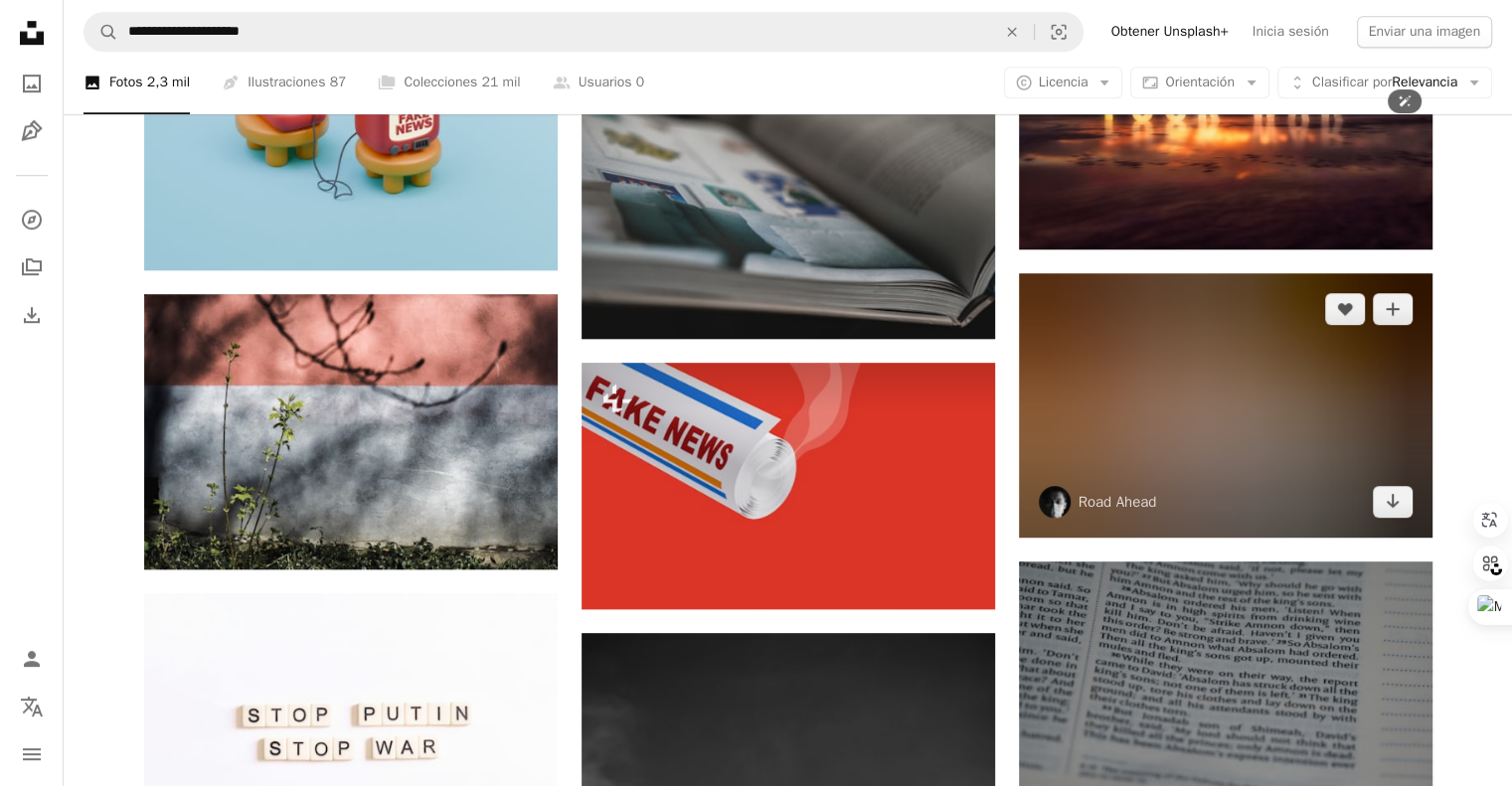 scroll, scrollTop: 1371, scrollLeft: 0, axis: vertical 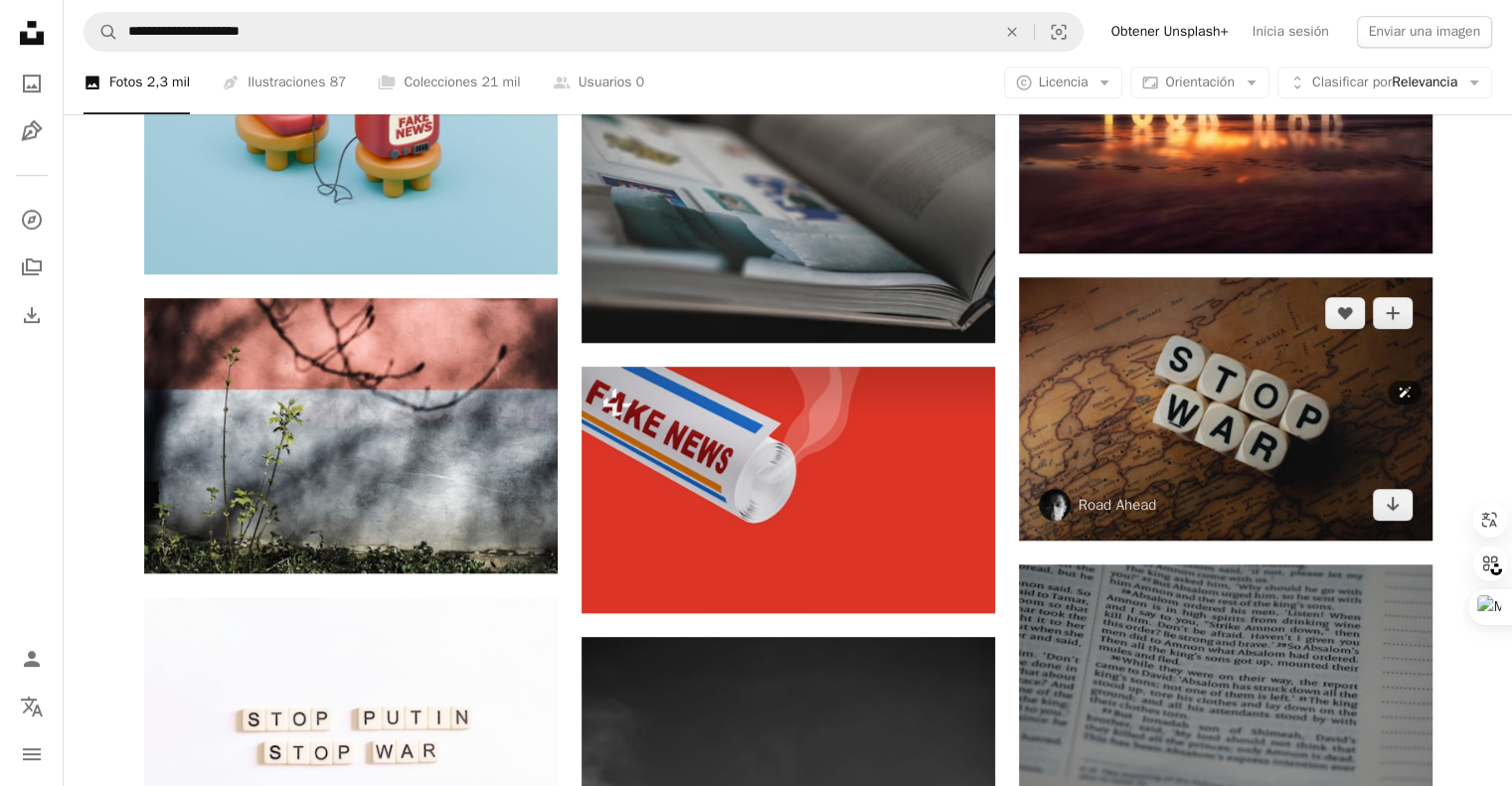 click at bounding box center (1226, 408) 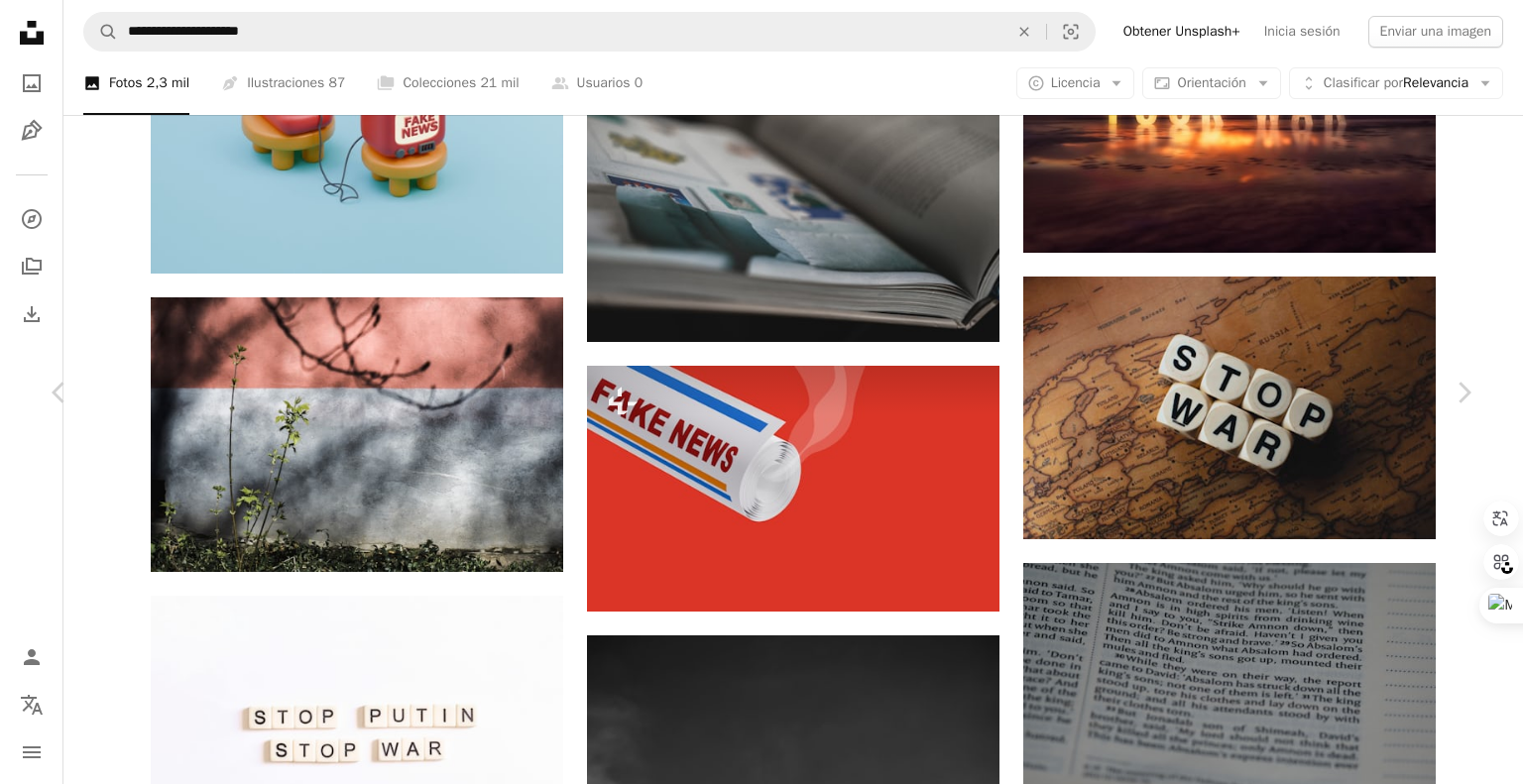 click on "Descargar gratis" at bounding box center [1273, 3438] 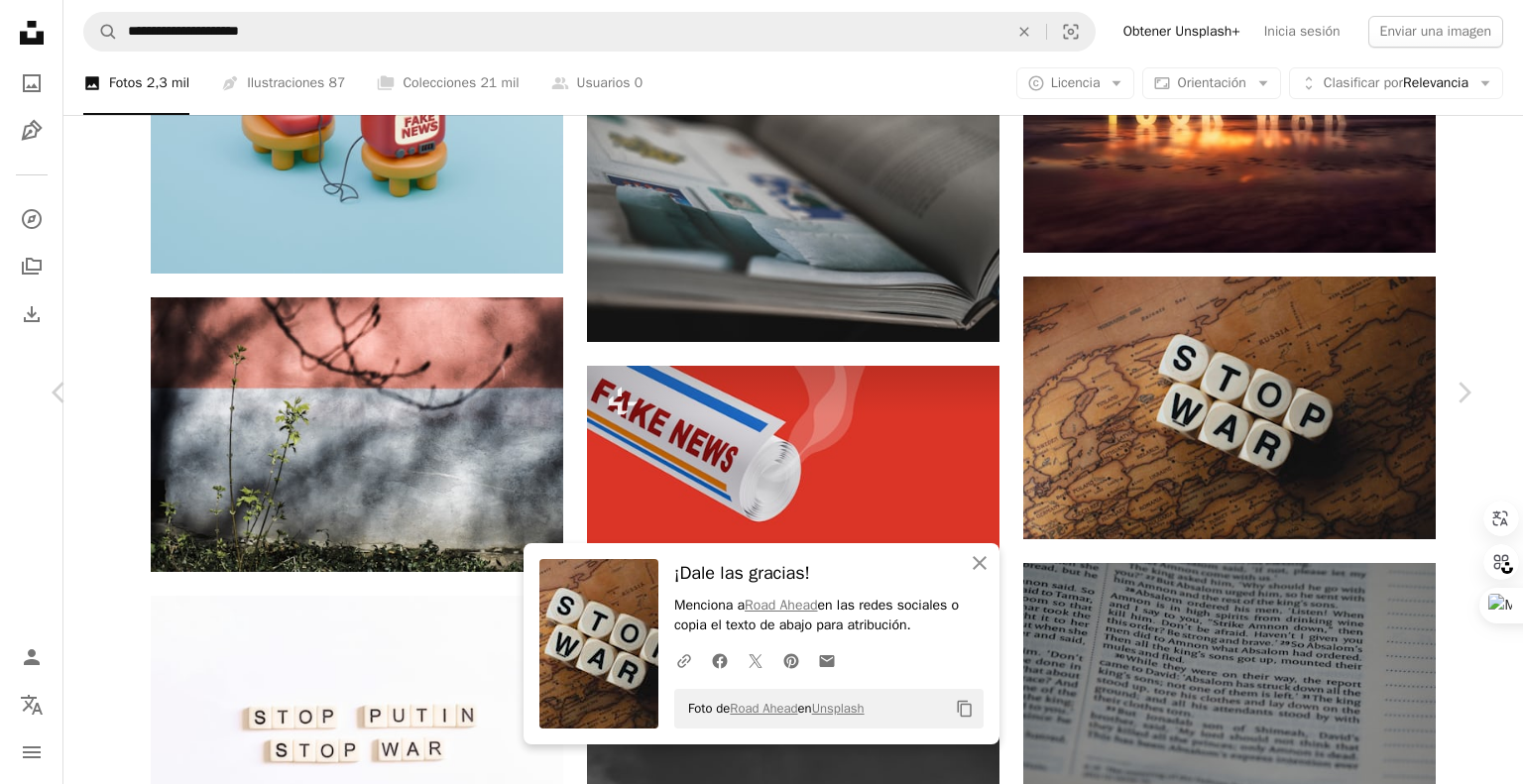 click on "An X shape Chevron left Chevron right An X shape Cerrar ¡Dale las gracias! Menciona a Road Ahead en las redes sociales o copia el texto de abajo para atribución. A URL sharing icon (chains) Facebook icon X (formerly Twitter) icon Pinterest icon An envelope Foto de Road Ahead en Unsplash
Copy content Road Ahead roadahead_2223 A heart A plus sign Descargar gratis Chevron down Zoom in Visualizaciones 204.711 Descargas 983 Presentado en Actualidades A forward-right arrow Compartir Info icon Información More Actions Calendar outlined Publicado el 14 de abril de 2022 Camera Canon, EOS M100 Safety Uso gratuito bajo la Licencia Unsplash actualidades gris juego Mensaje de texto astronomía palabra símbolo número alfabeto Imágenes gratuitas Explora imágenes premium relacionadas en iStock | Ahorra un 20 % con el código UNSPLASH20 Ver más en iStock ↗ Imágenes relacionadas A heart A plus sign Joachim Schnürle Arrow pointing down Plus sign for Unsplash+ A heart A plus sign Valeriia Miller ev" at bounding box center (762, 3783) 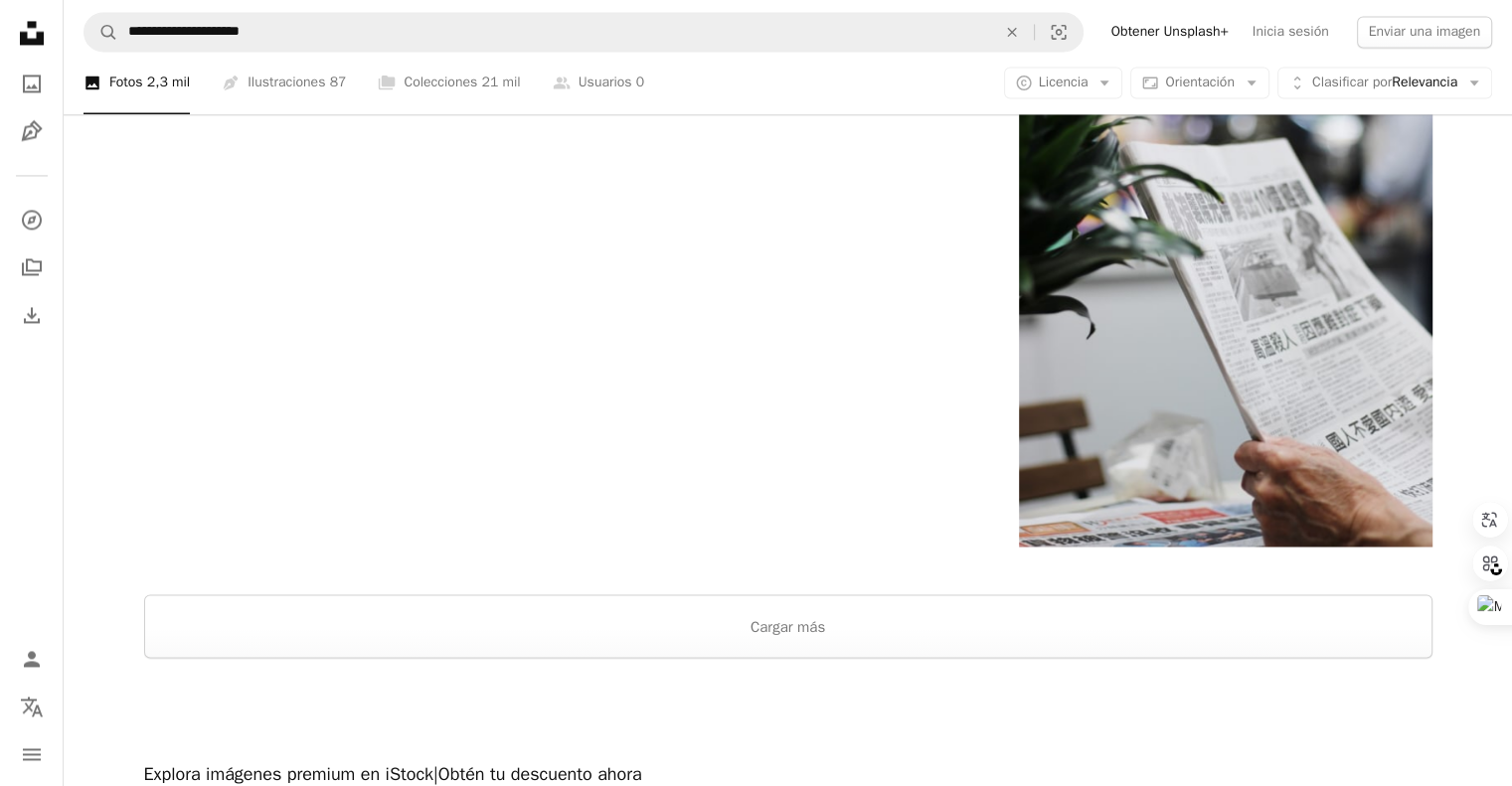 scroll, scrollTop: 3430, scrollLeft: 0, axis: vertical 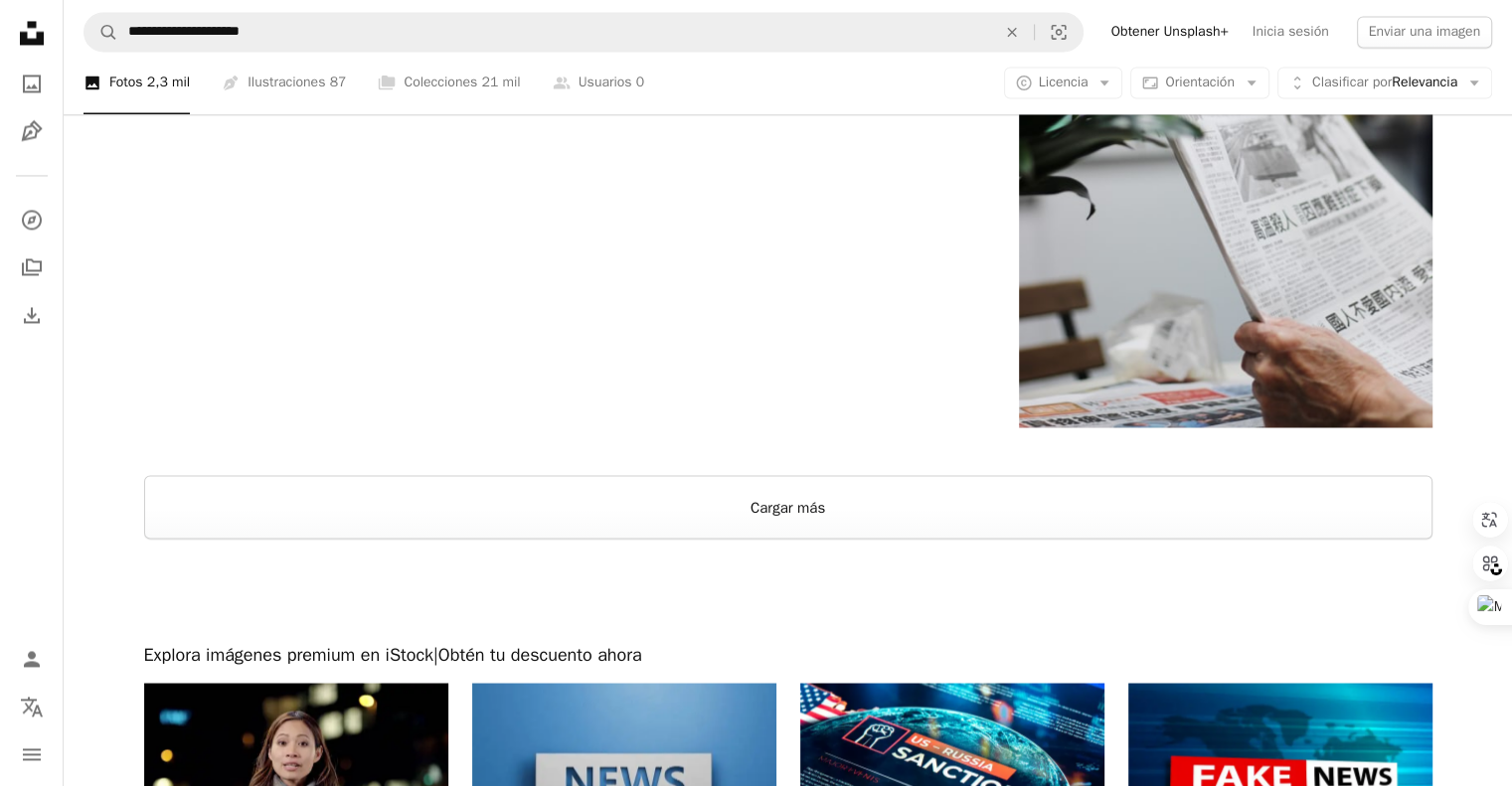 click on "Cargar más" at bounding box center [788, 507] 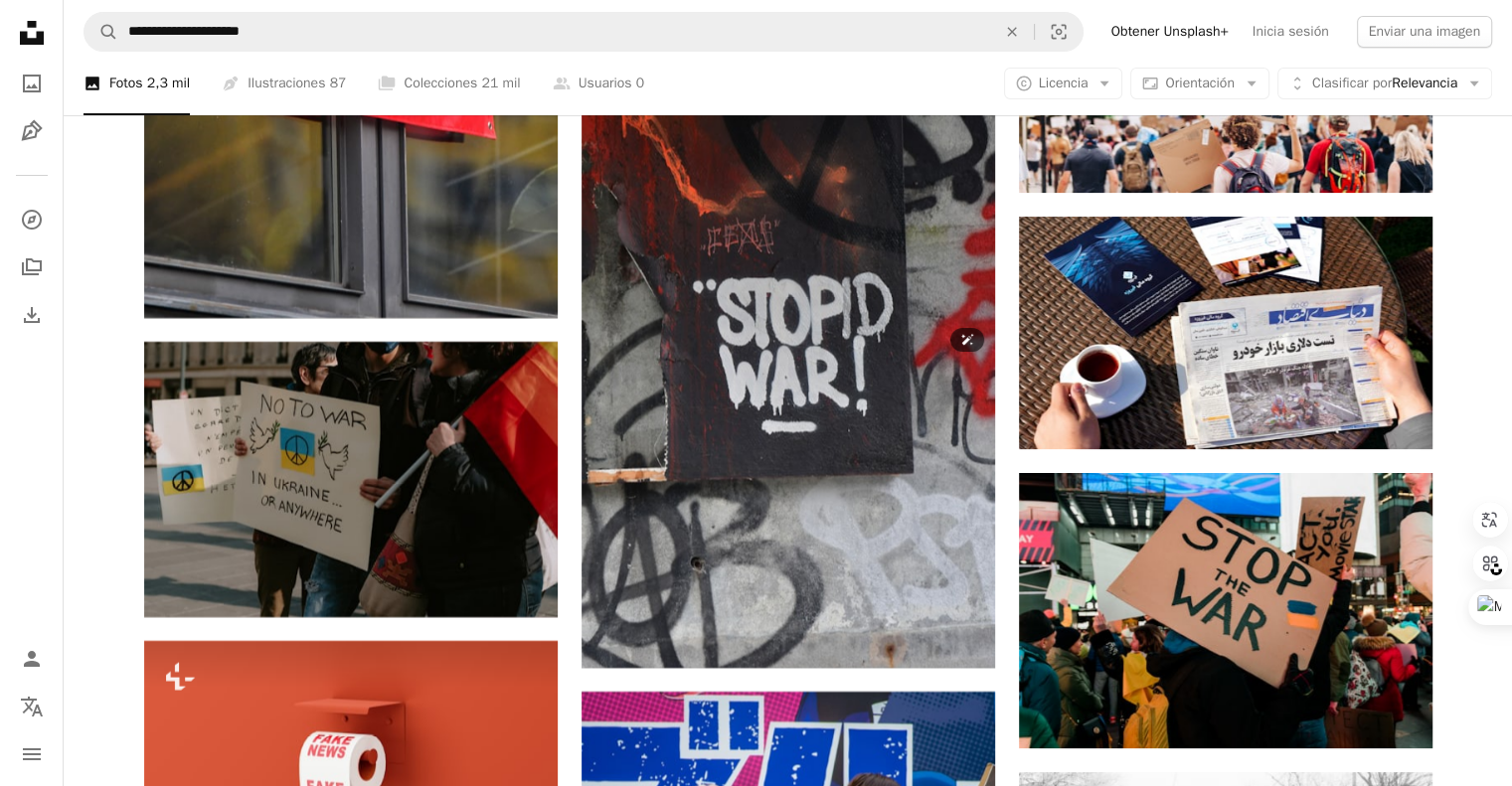 scroll, scrollTop: 7755, scrollLeft: 0, axis: vertical 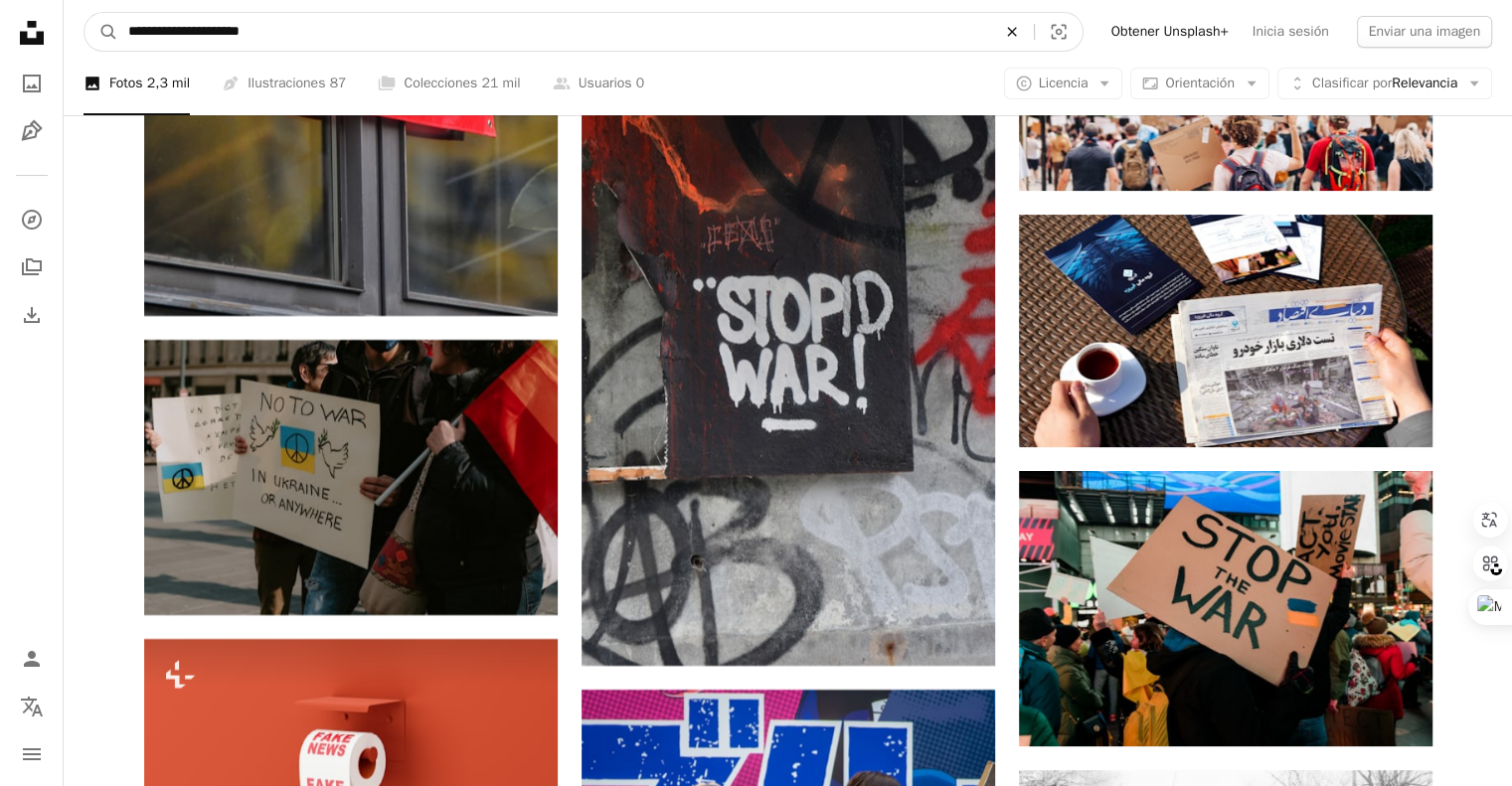 click on "An X shape" 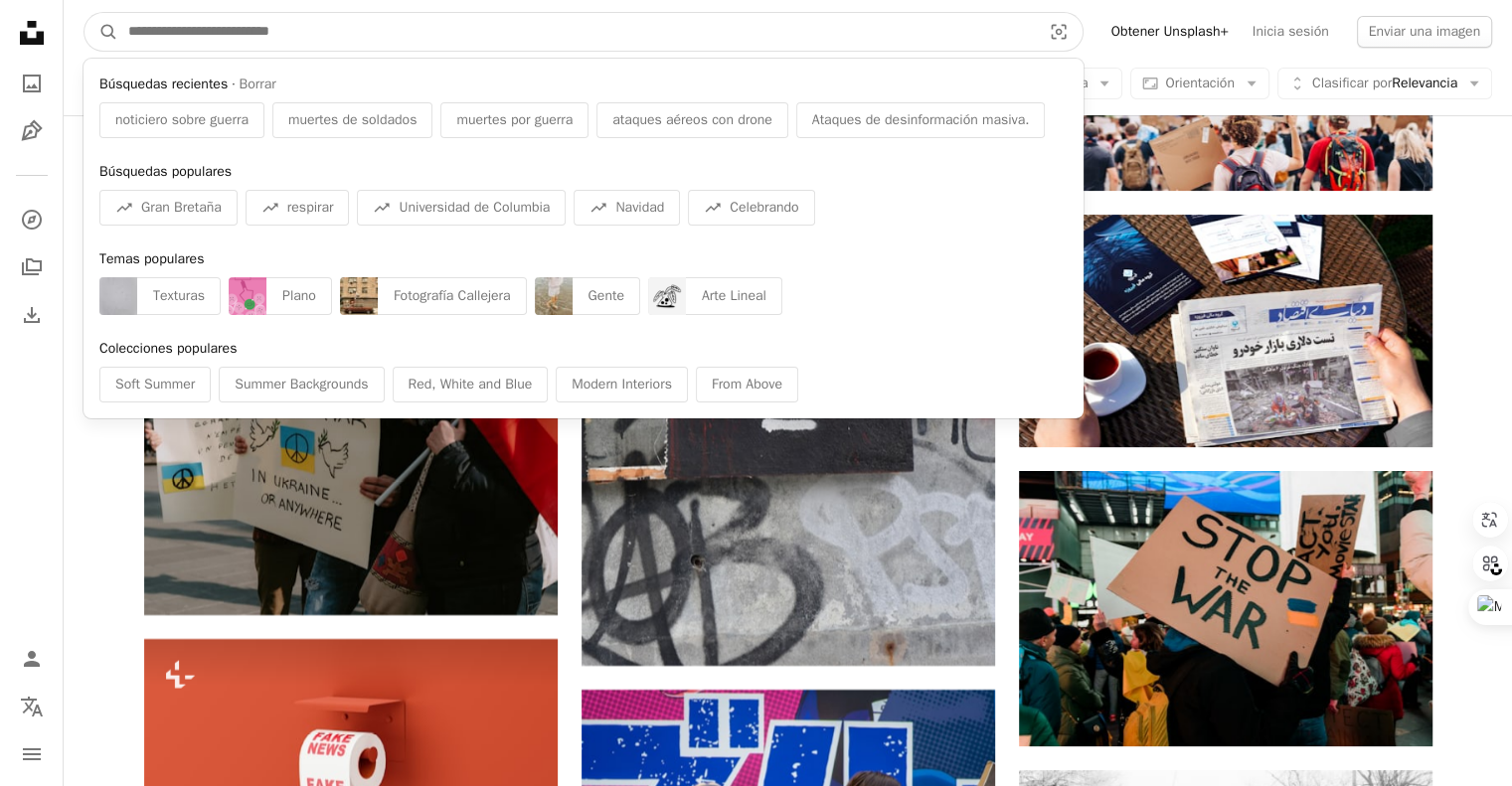 paste on "**********" 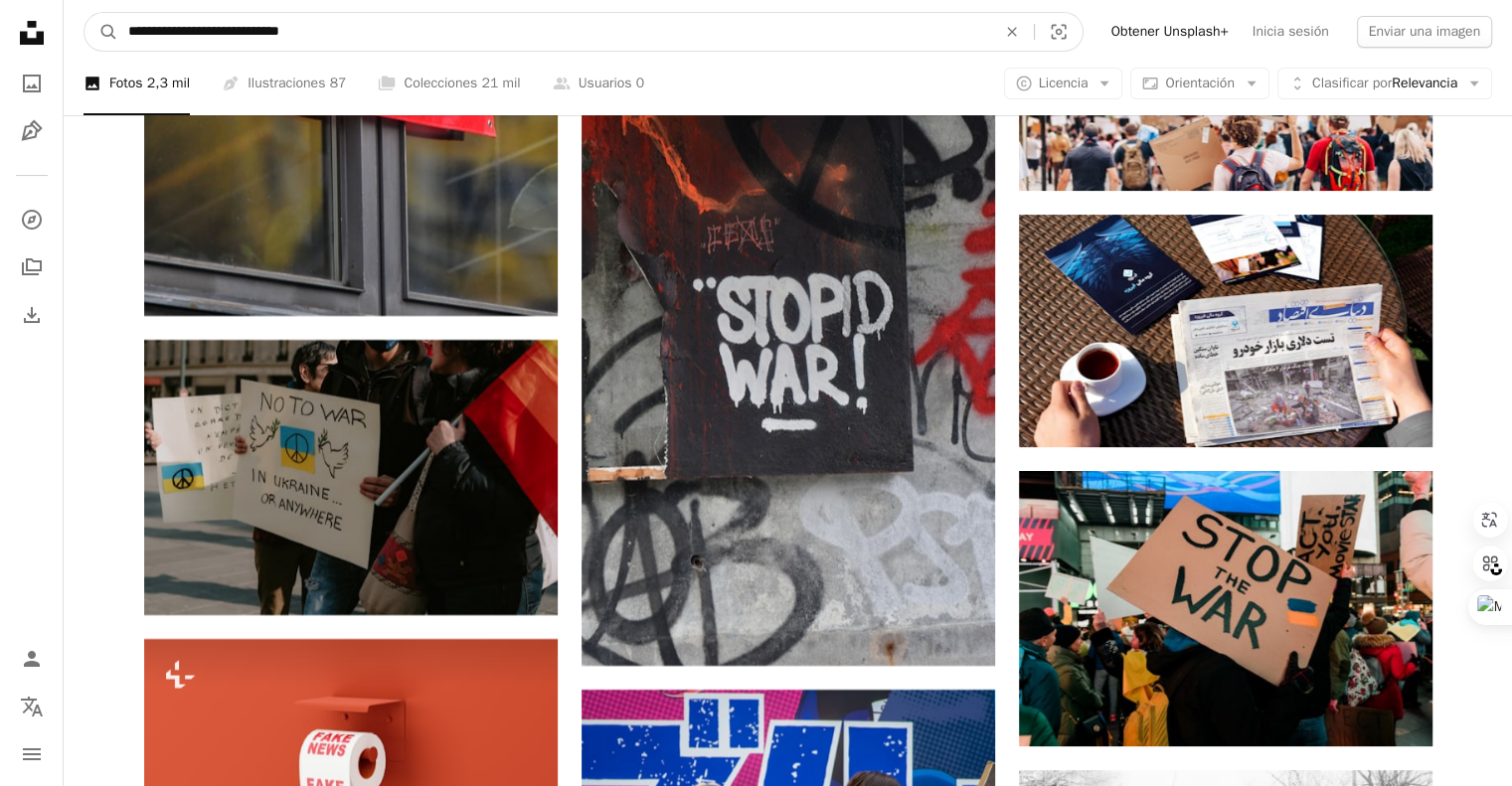 type on "**********" 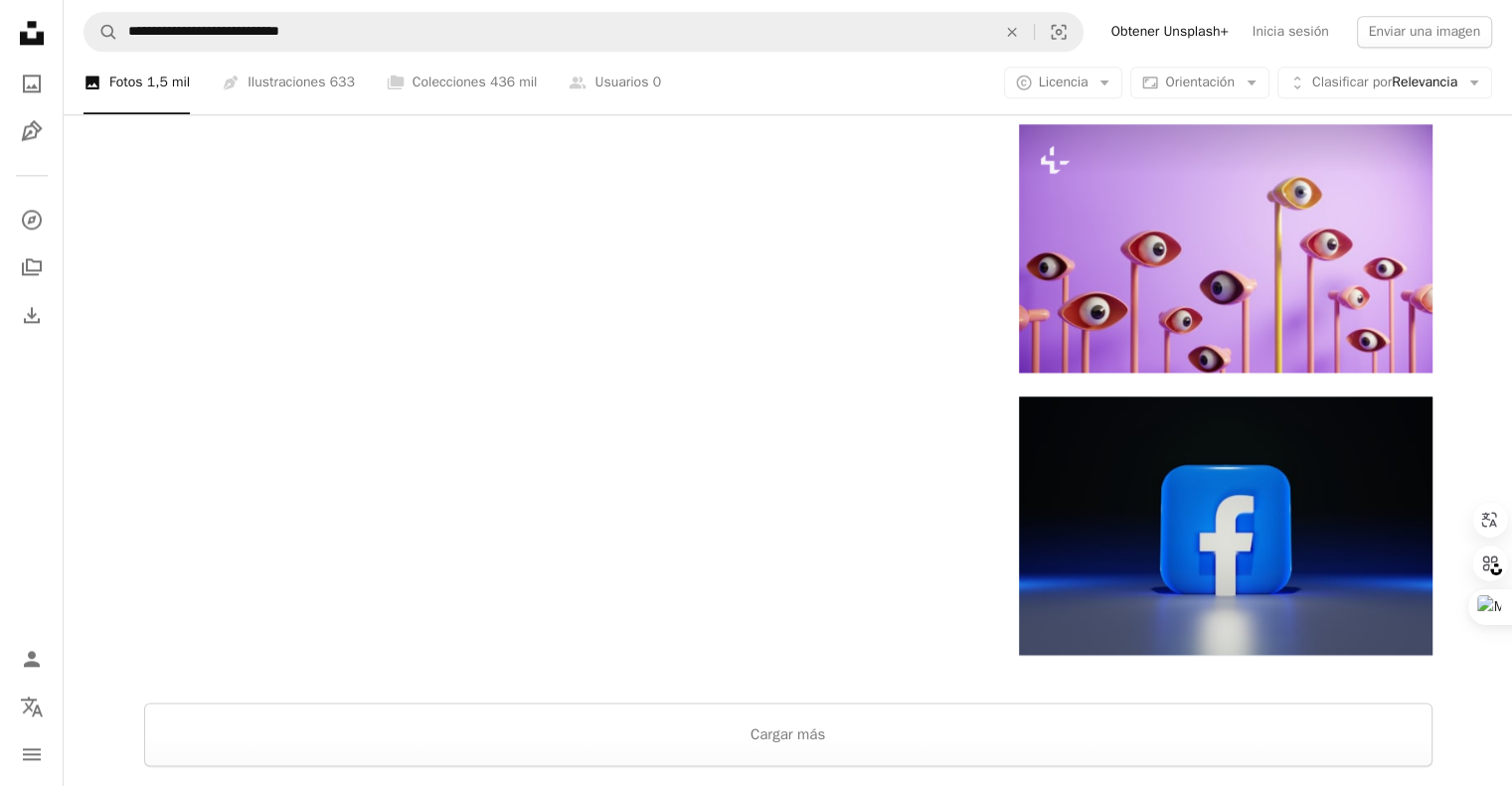 scroll, scrollTop: 2682, scrollLeft: 0, axis: vertical 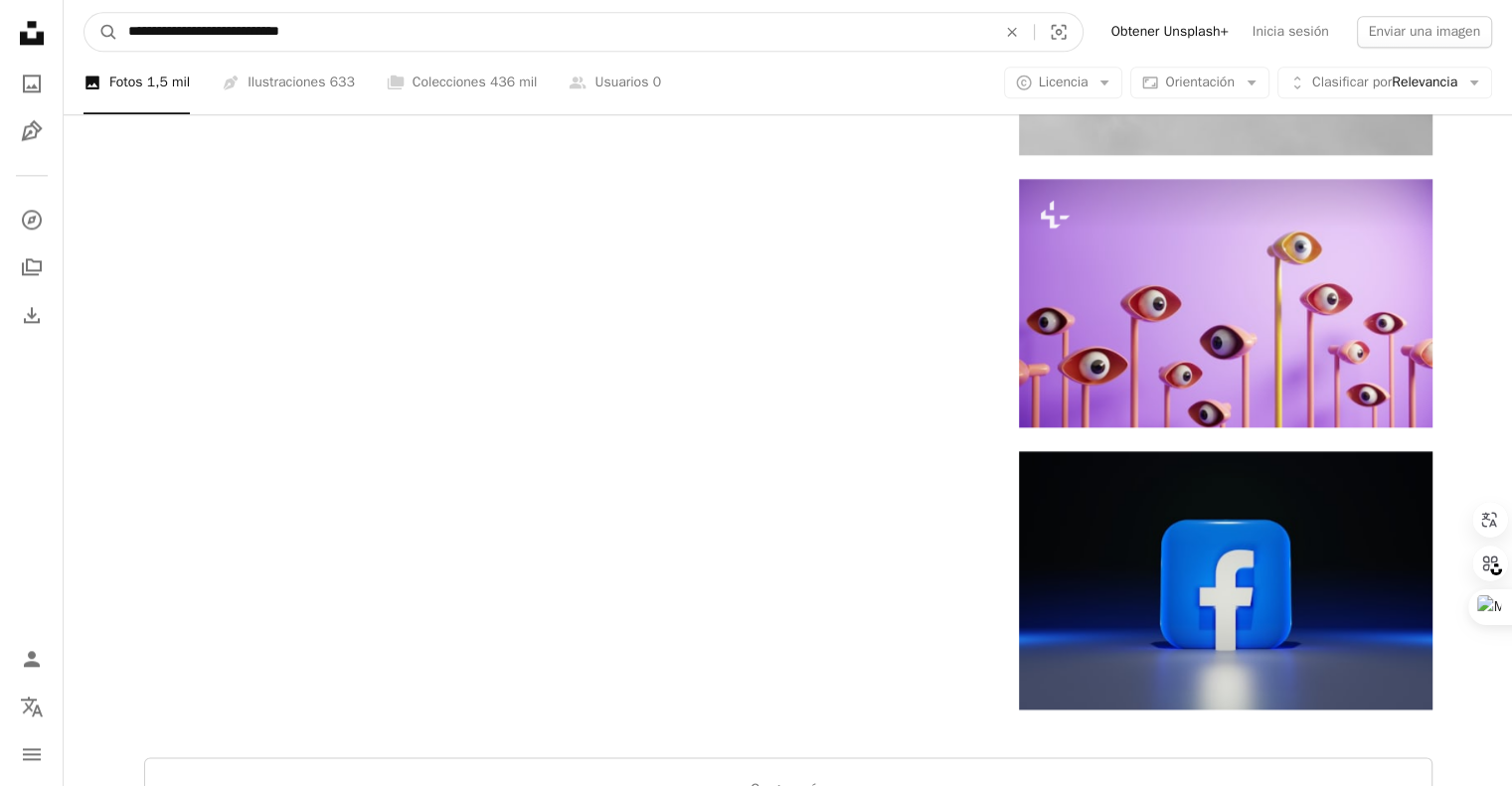 drag, startPoint x: 435, startPoint y: 17, endPoint x: 0, endPoint y: -7, distance: 435.66157 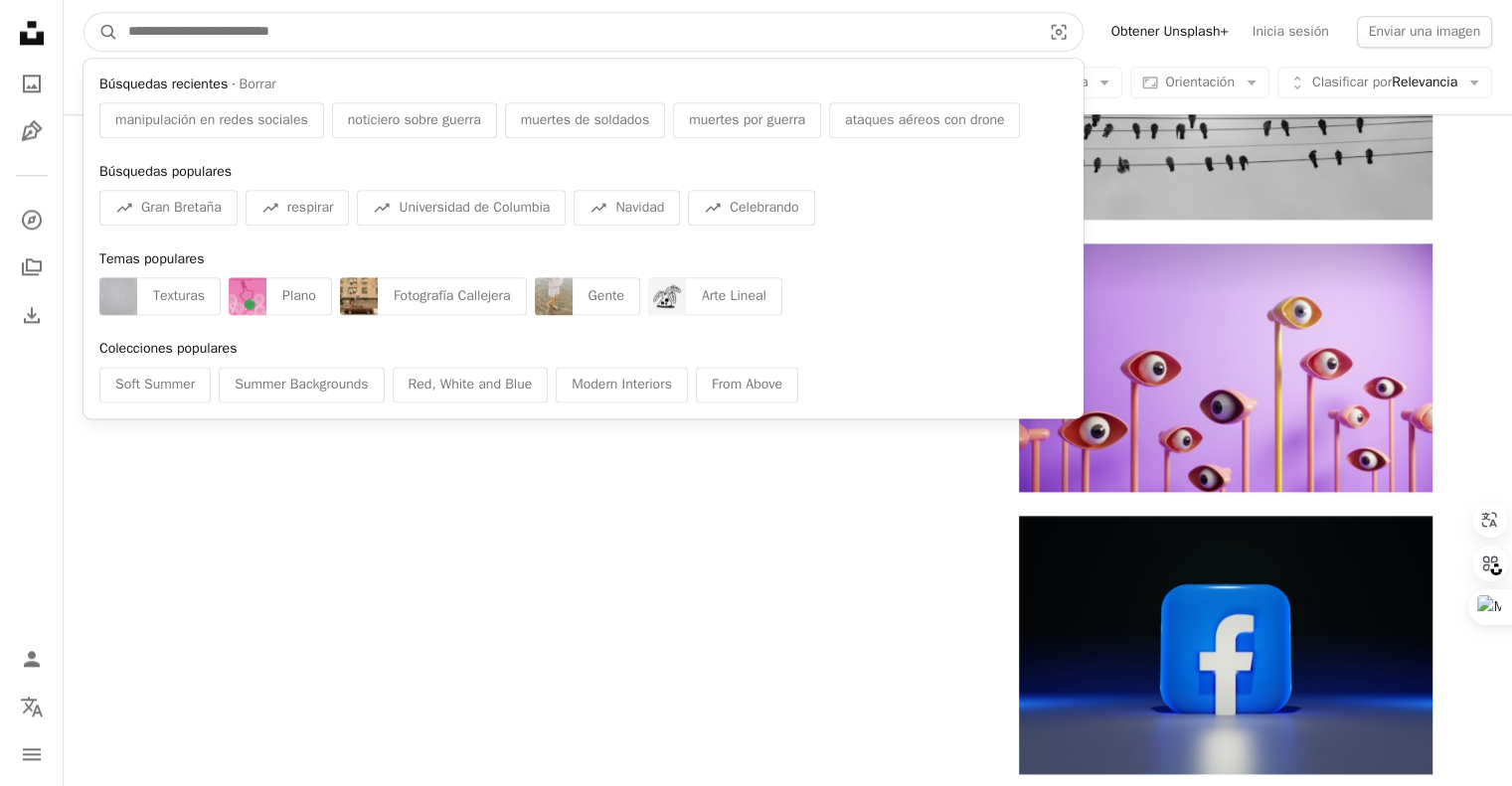 paste on "**********" 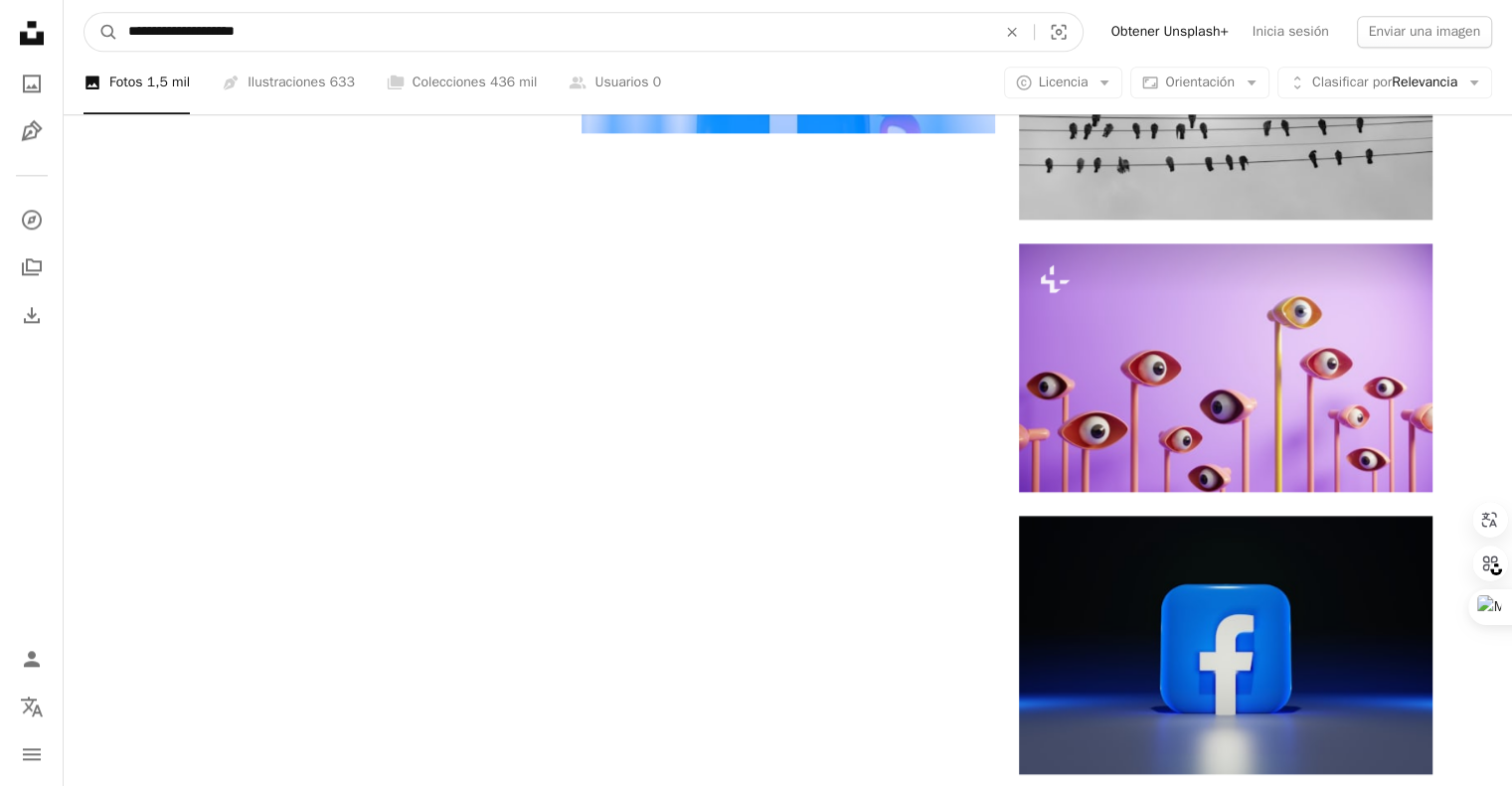 click on "A magnifying glass" at bounding box center [101, 32] 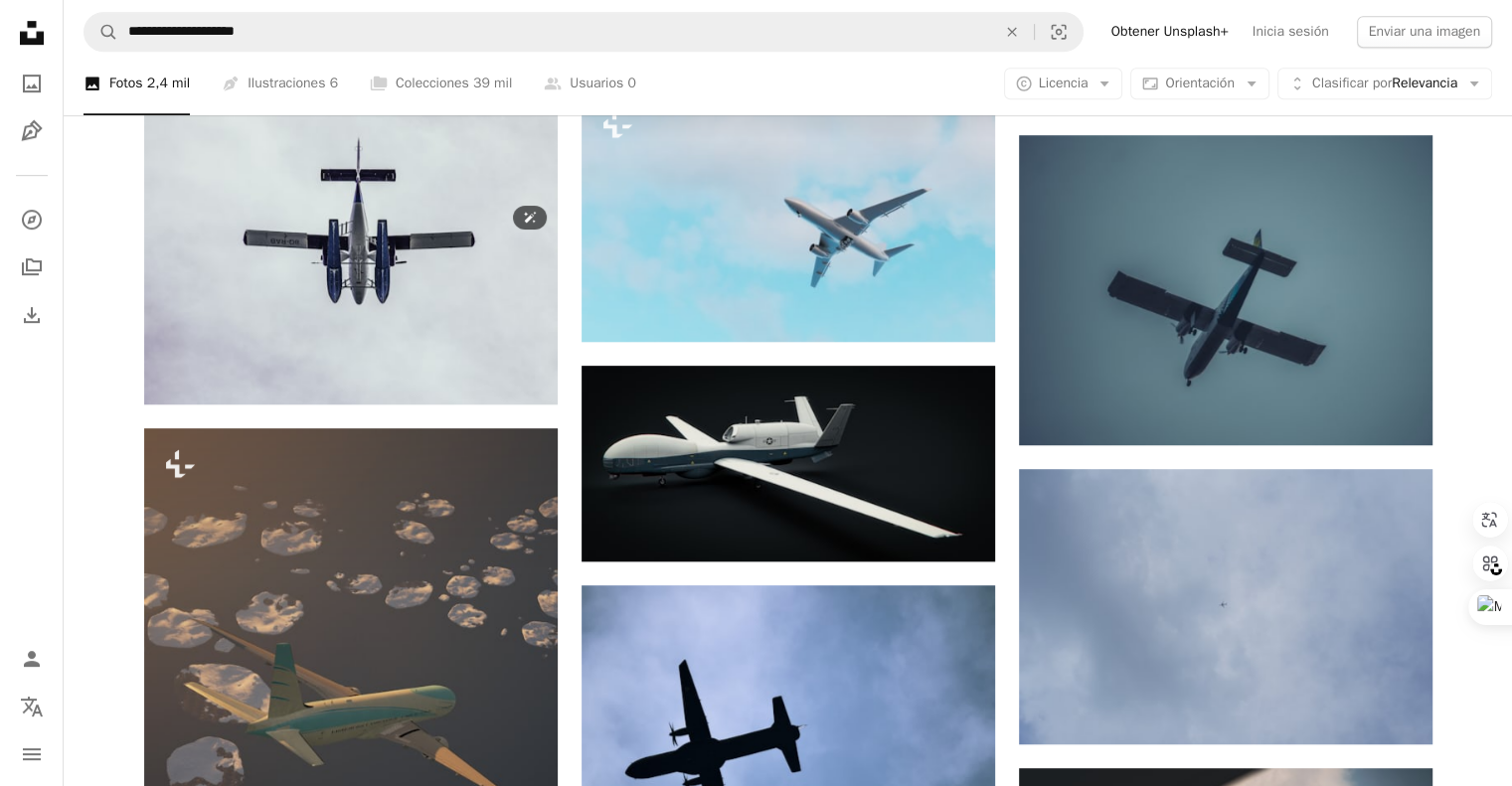 scroll, scrollTop: 1224, scrollLeft: 0, axis: vertical 